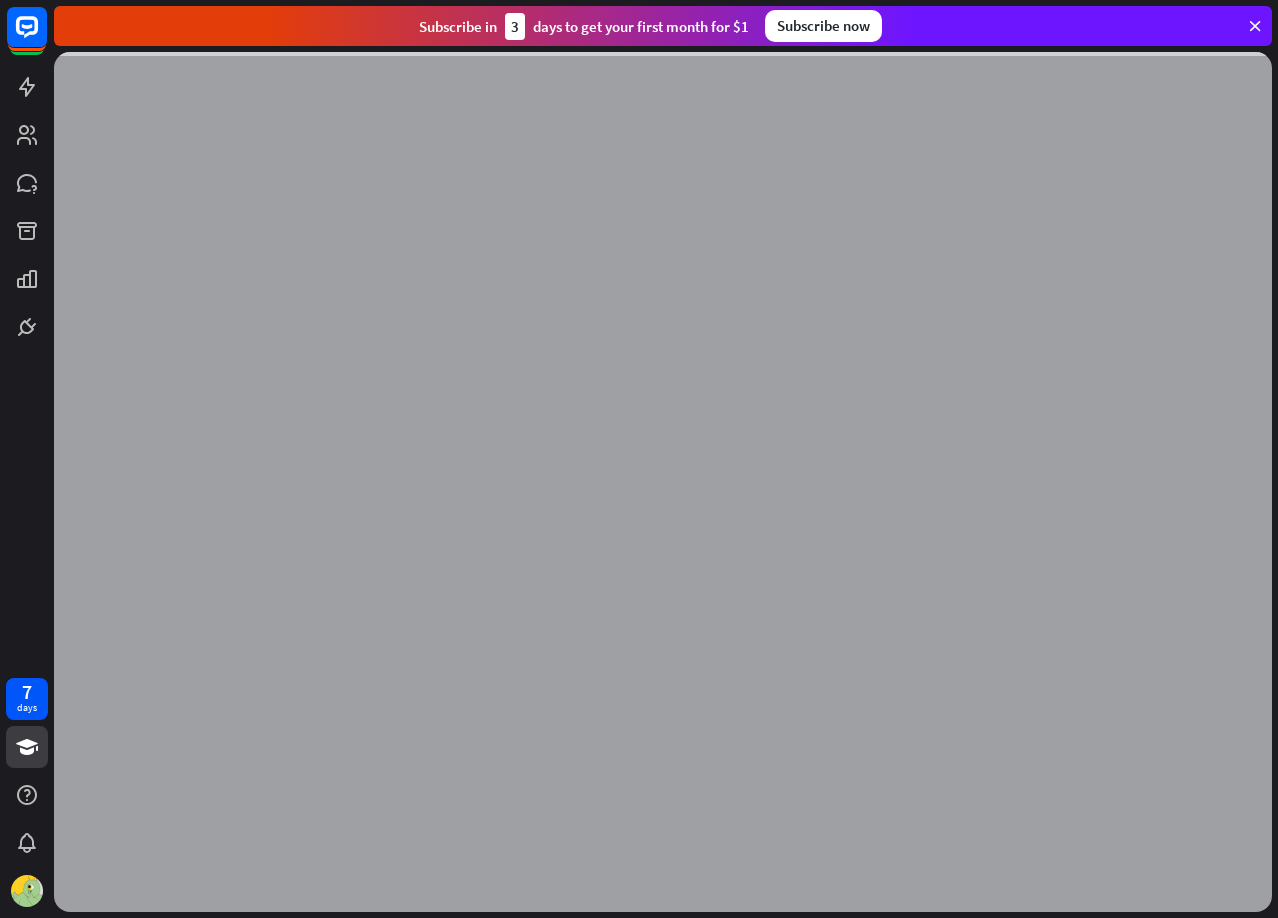 scroll, scrollTop: 0, scrollLeft: 0, axis: both 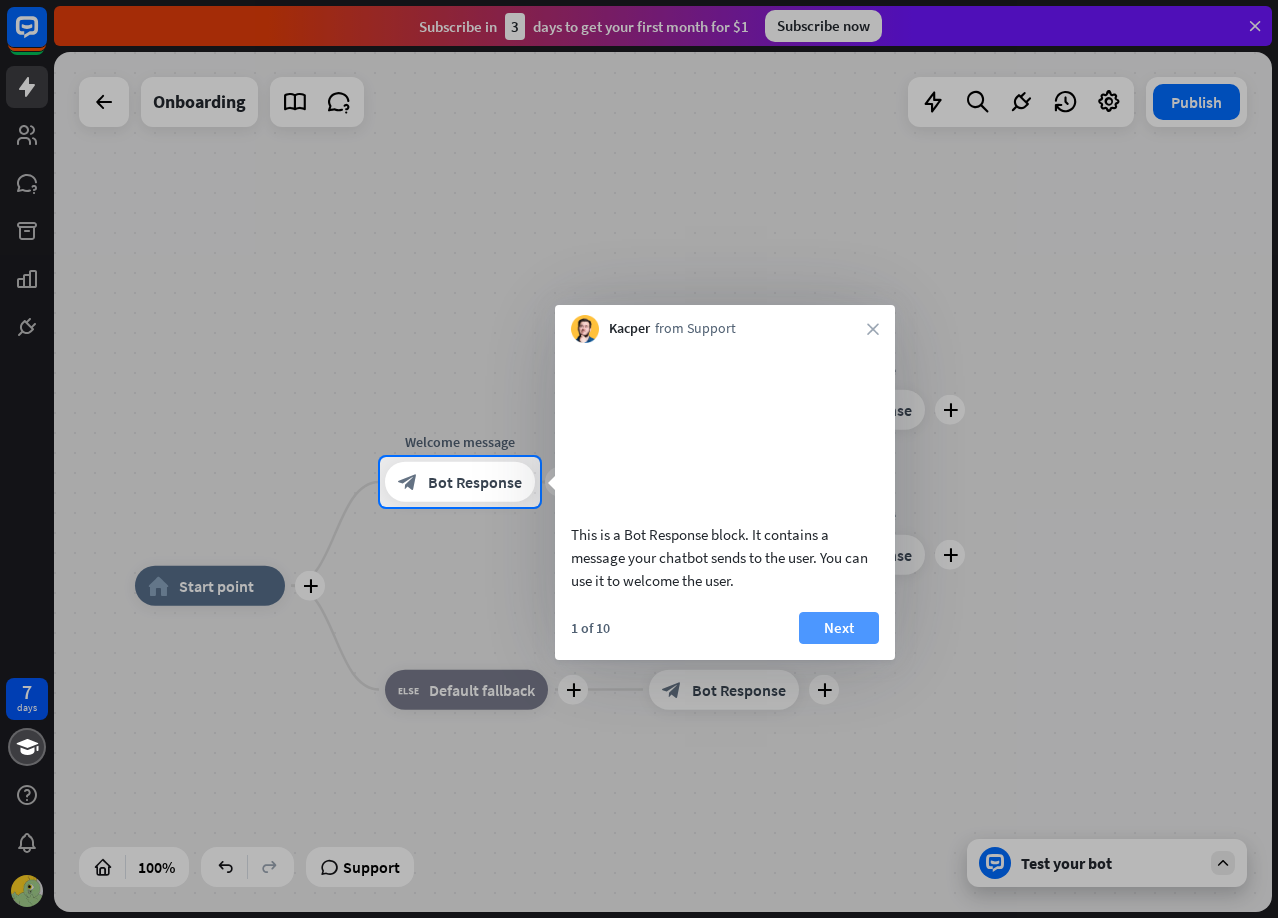 click on "Next" at bounding box center [839, 628] 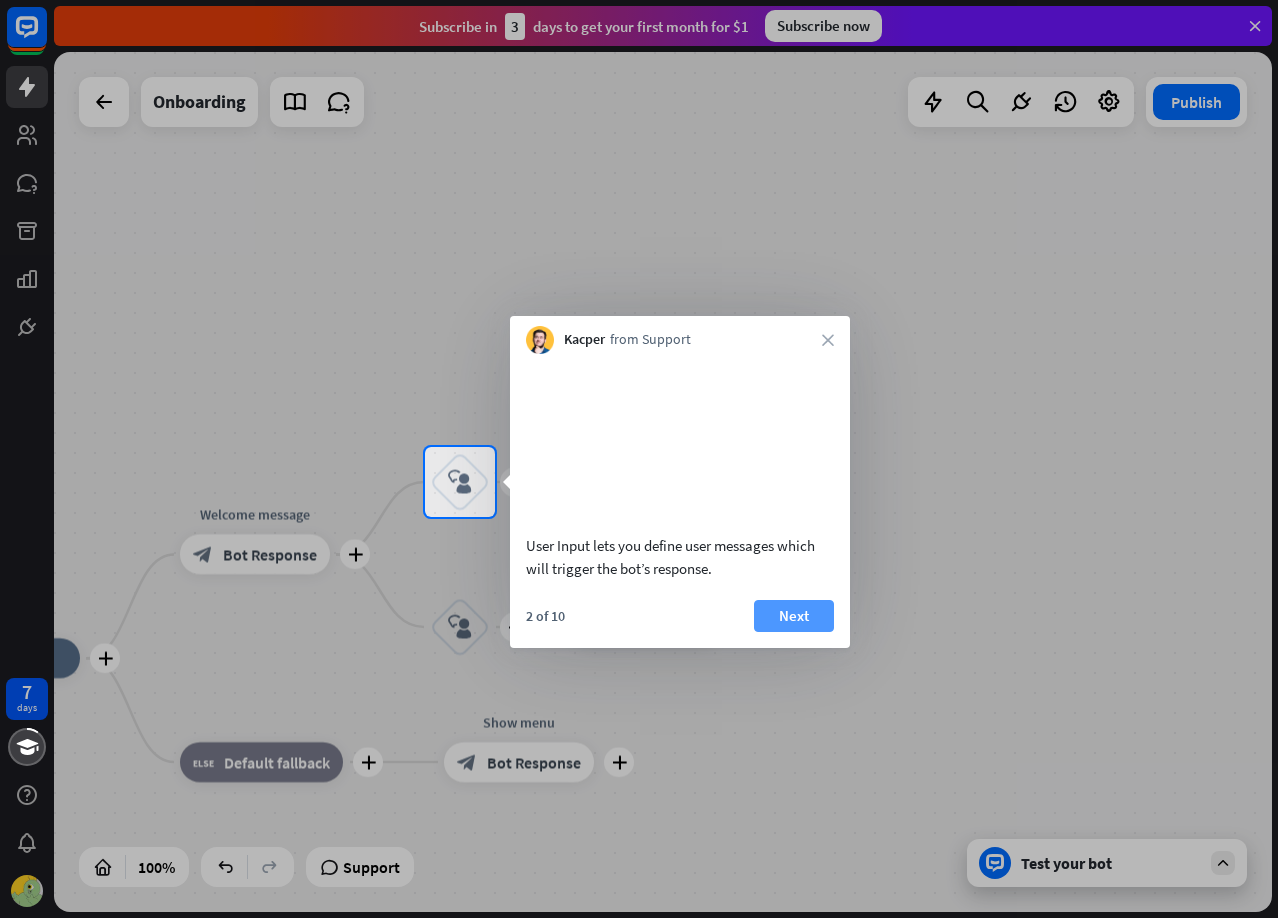 click on "Next" at bounding box center (794, 616) 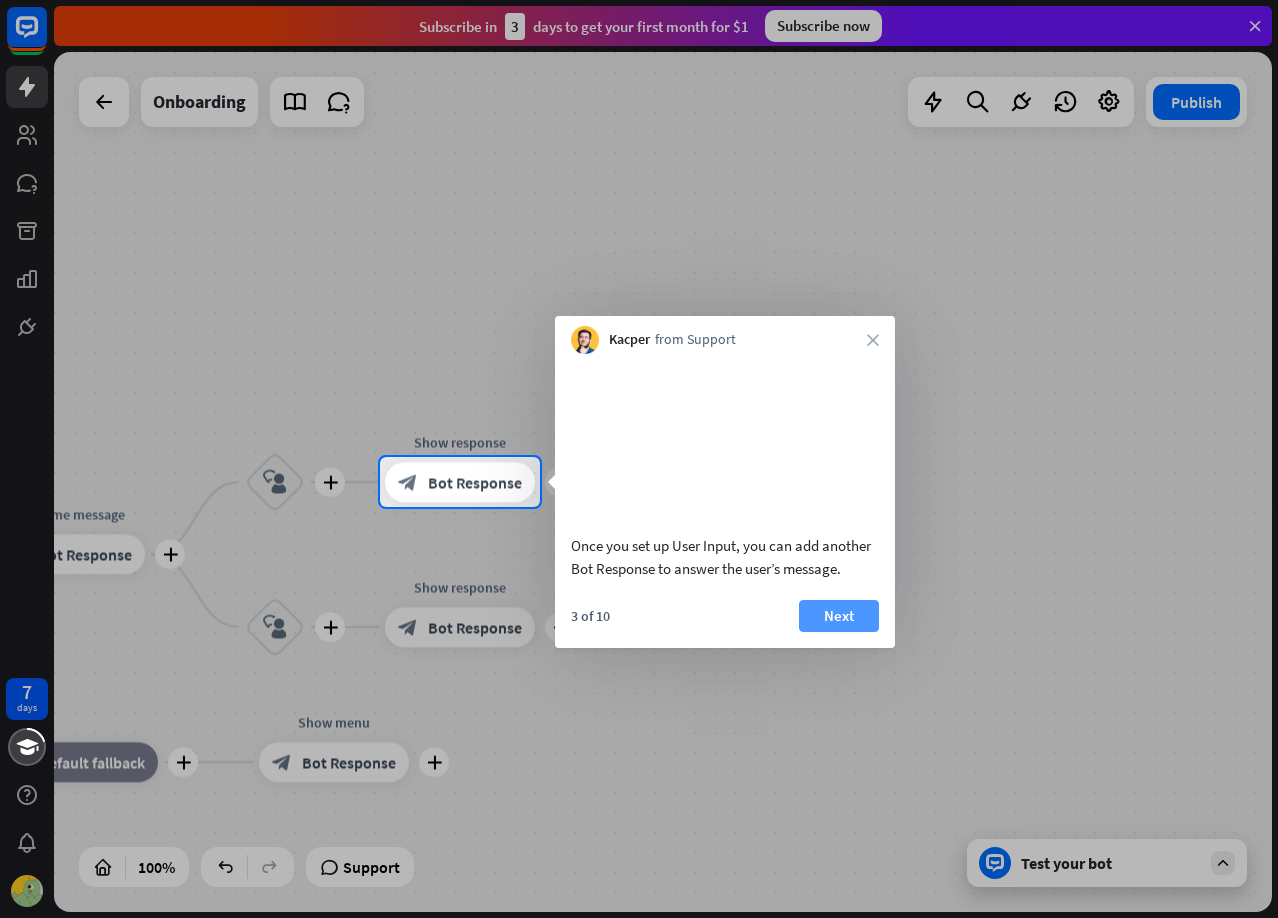 click on "Next" at bounding box center (839, 616) 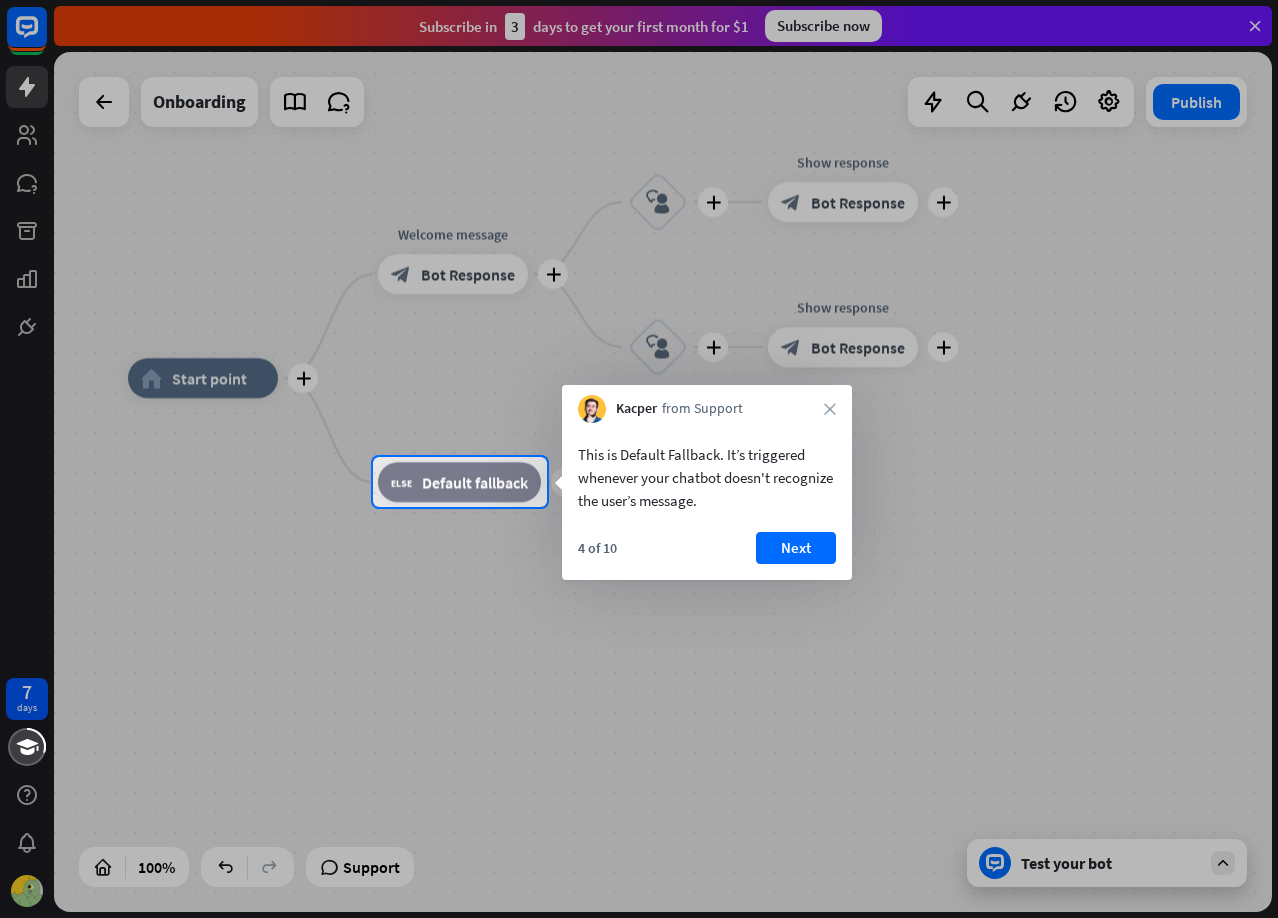 click on "Next" at bounding box center (796, 548) 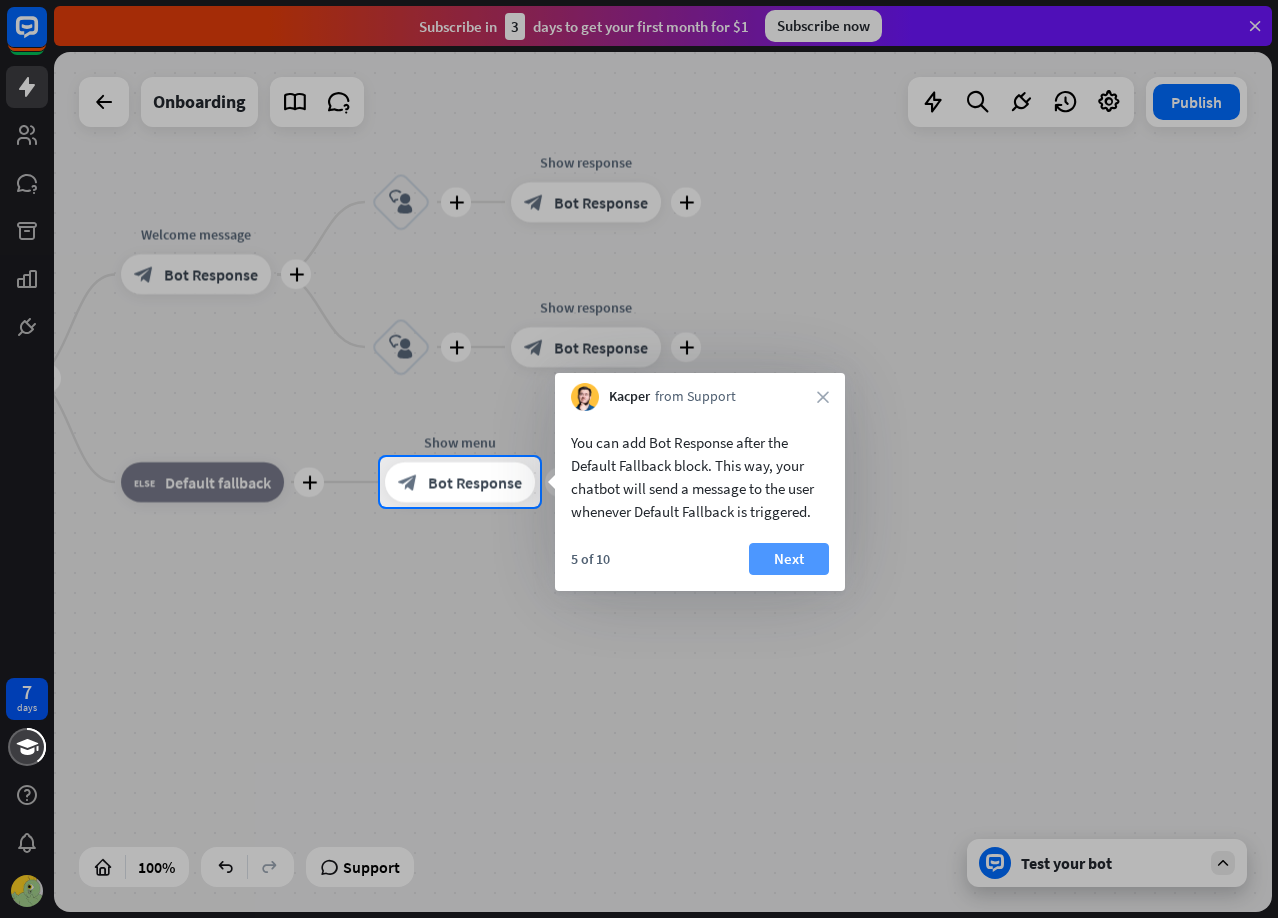 click on "Next" at bounding box center [789, 559] 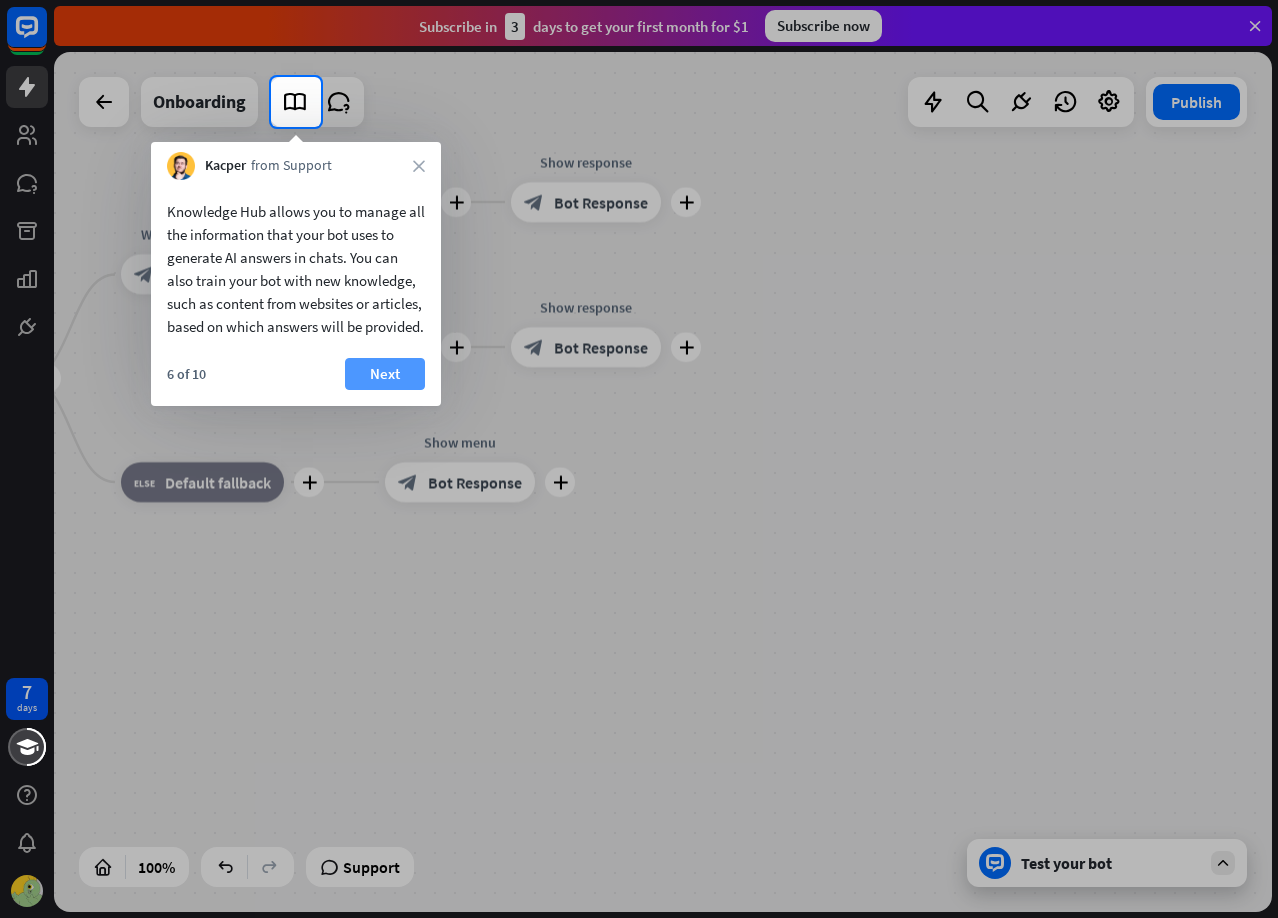 click on "Knowledge Hub allows you to manage all the information that your bot uses to generate AI answers in chats. You can also train your bot with new knowledge, such as content from websites or articles, based on which answers will be provided.
6 of 10
Next" at bounding box center [296, 293] 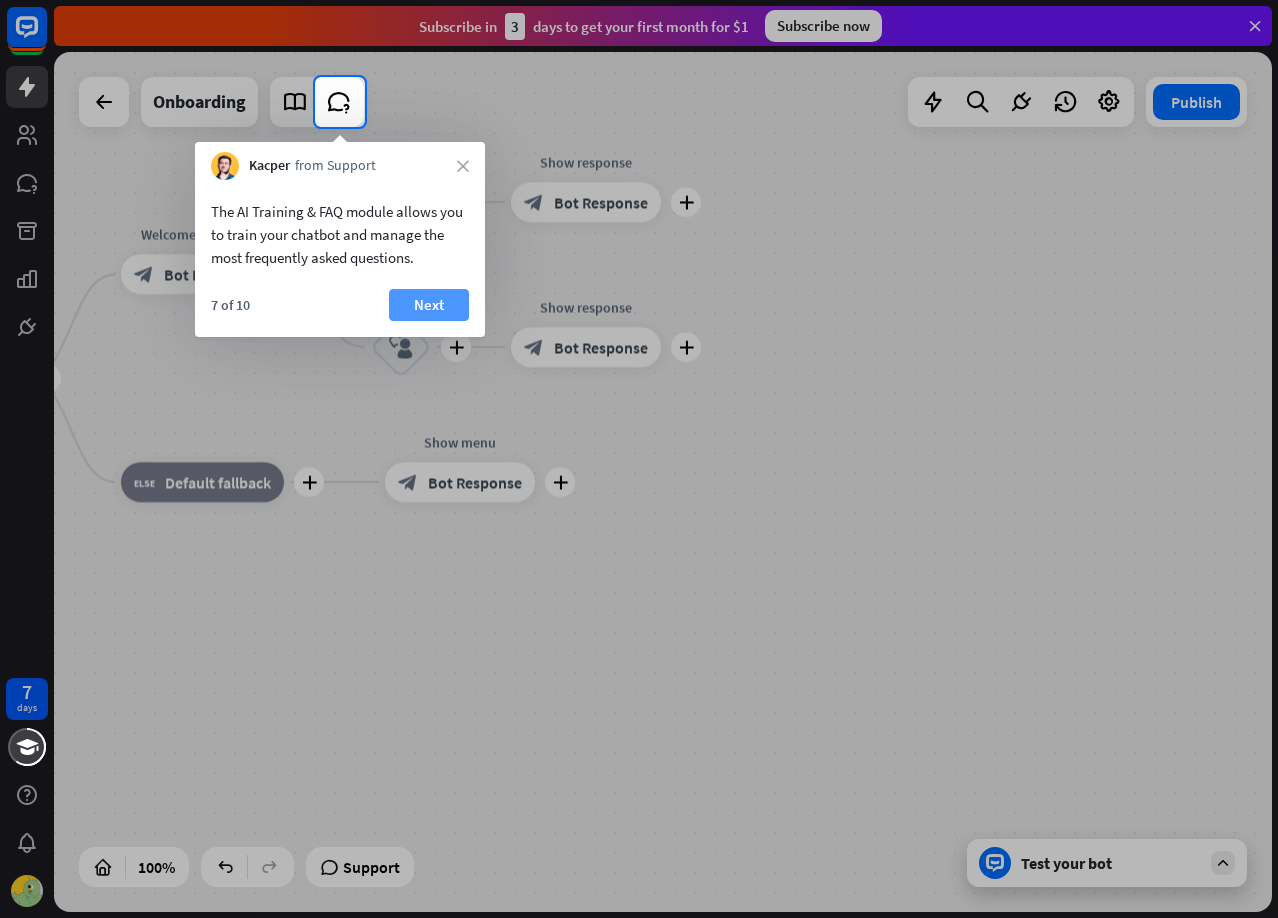 click on "Next" at bounding box center [429, 305] 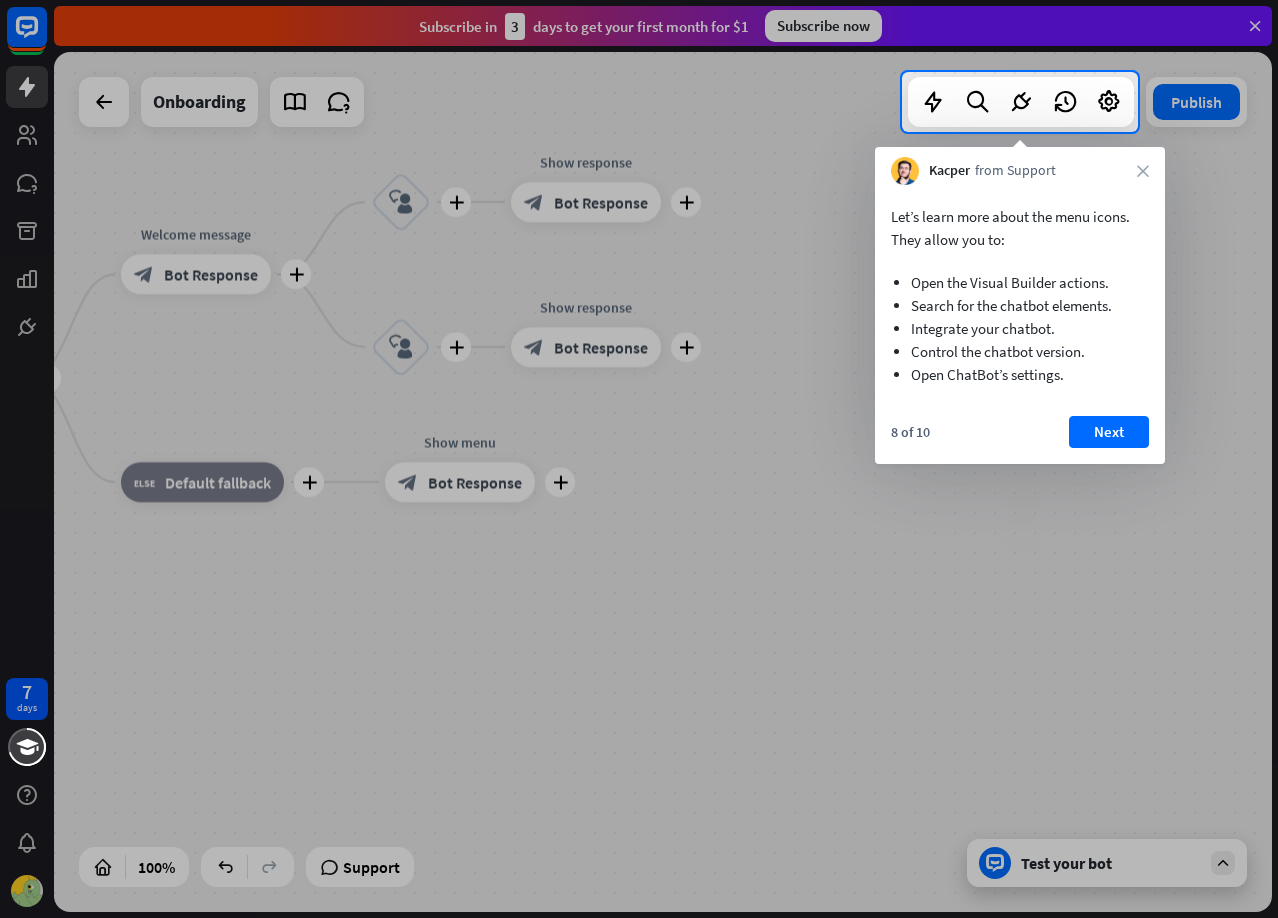 click on "Next" at bounding box center [1109, 432] 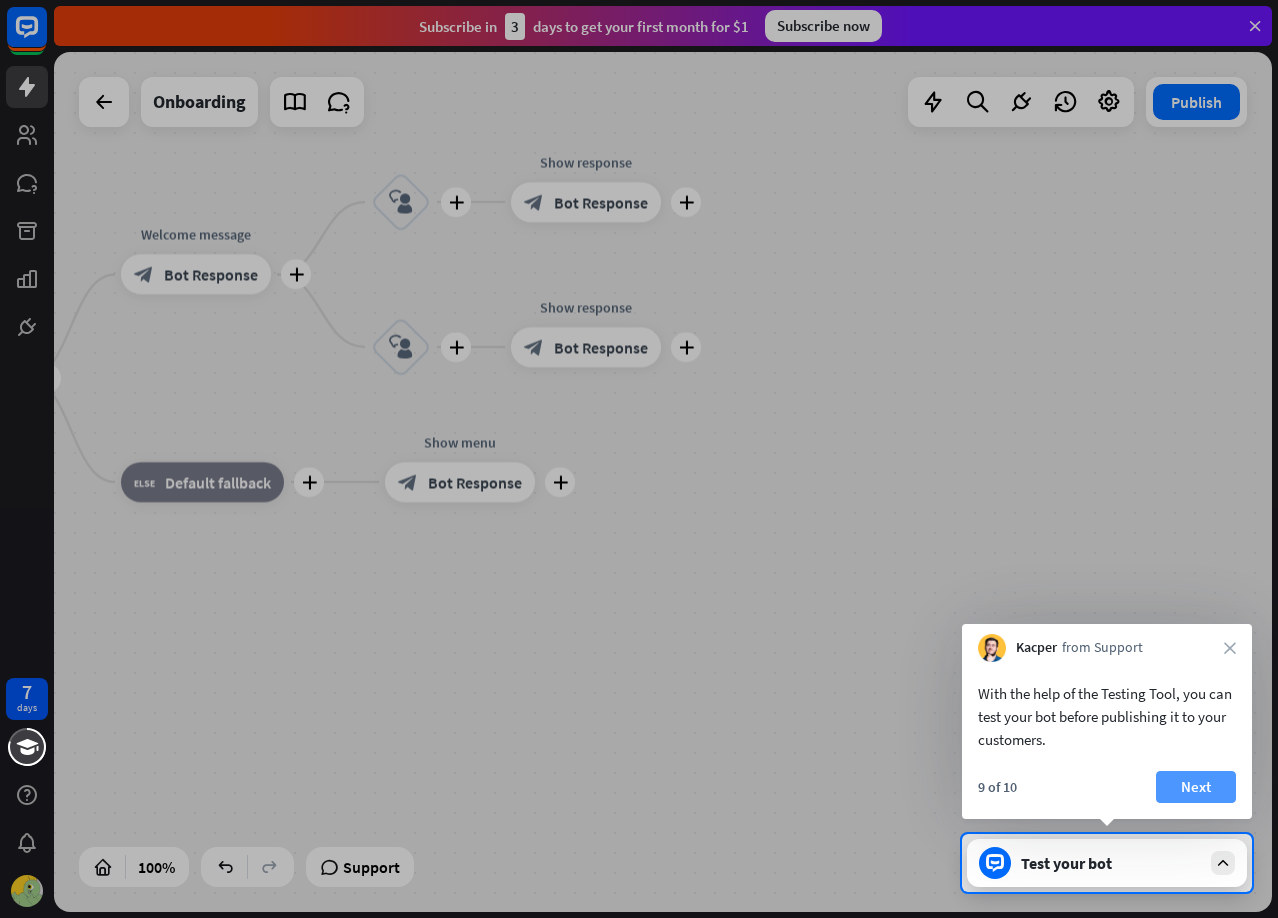 click on "Next" at bounding box center (1196, 787) 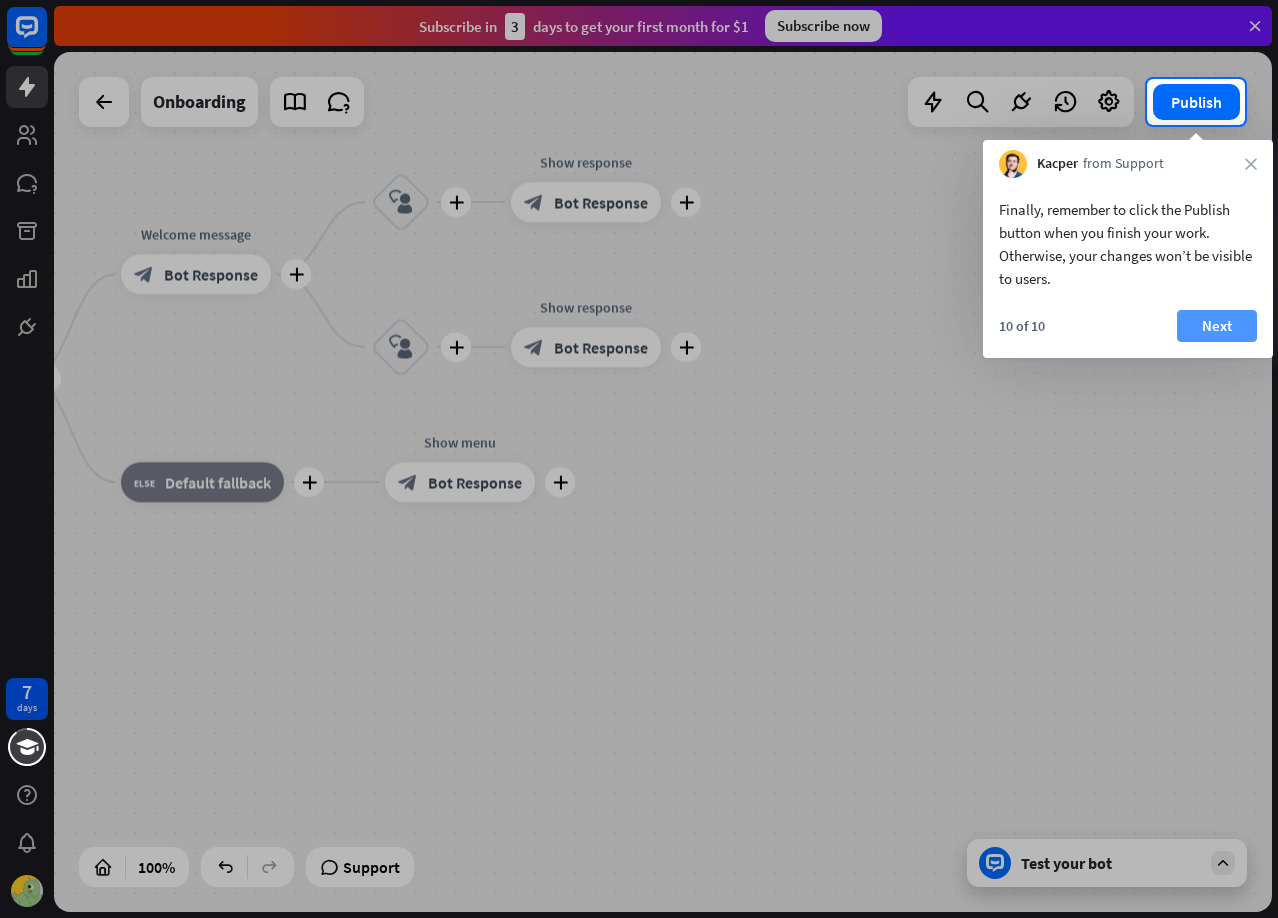 click on "Next" at bounding box center (1217, 326) 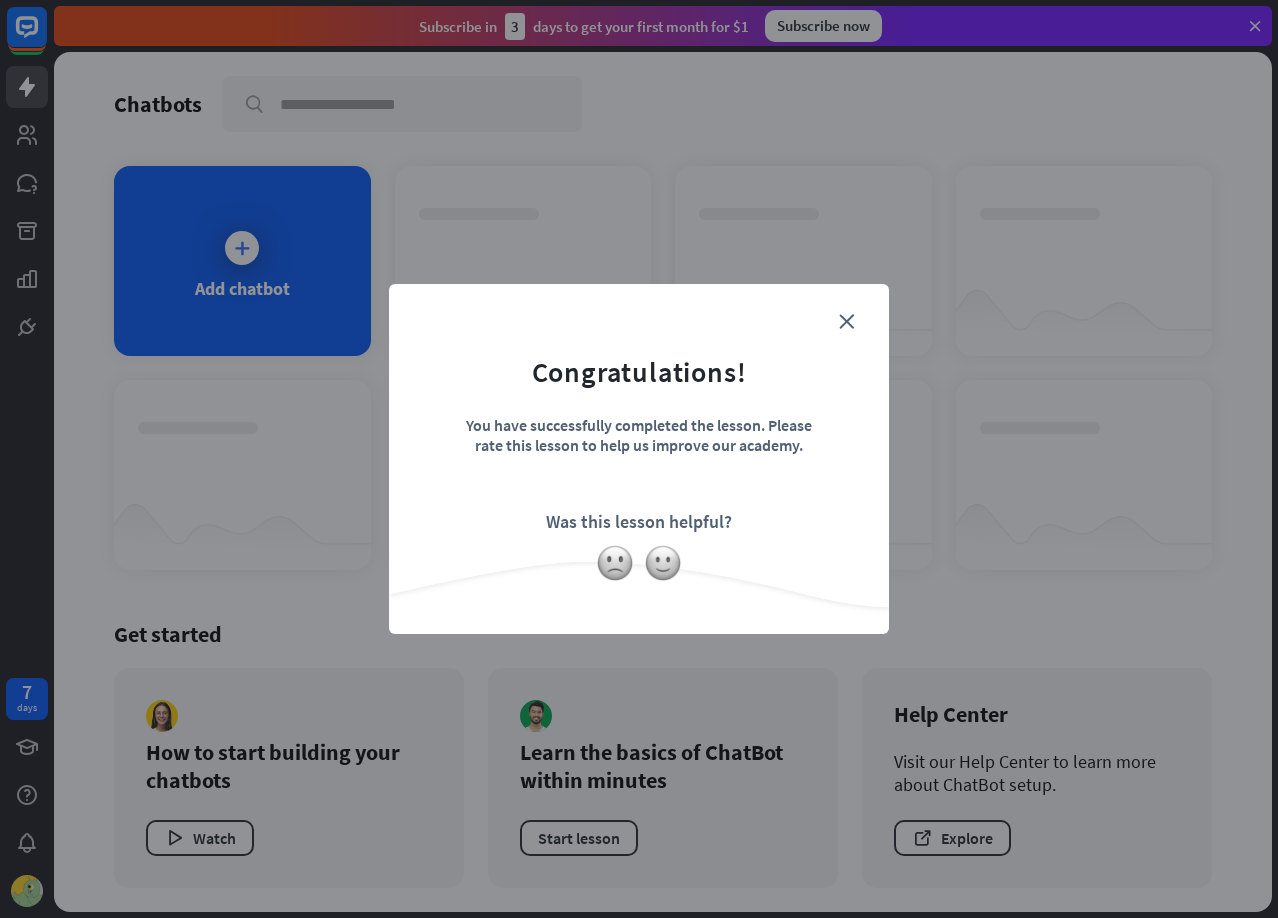 click on "Congratulations!
You have successfully completed the lesson.
Please rate this lesson to help us improve our
academy.
Was this lesson helpful?" at bounding box center (639, 428) 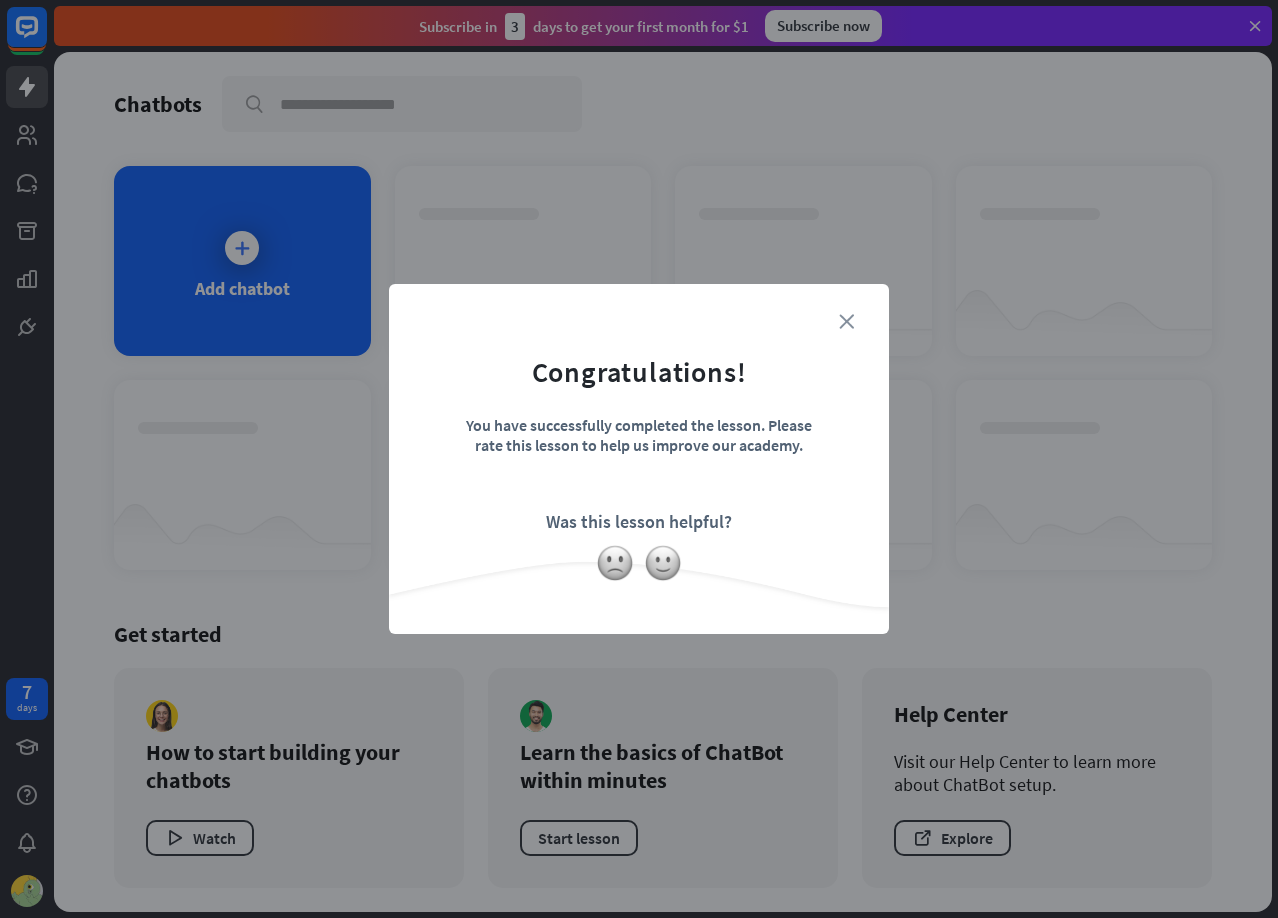 click on "close" at bounding box center [846, 321] 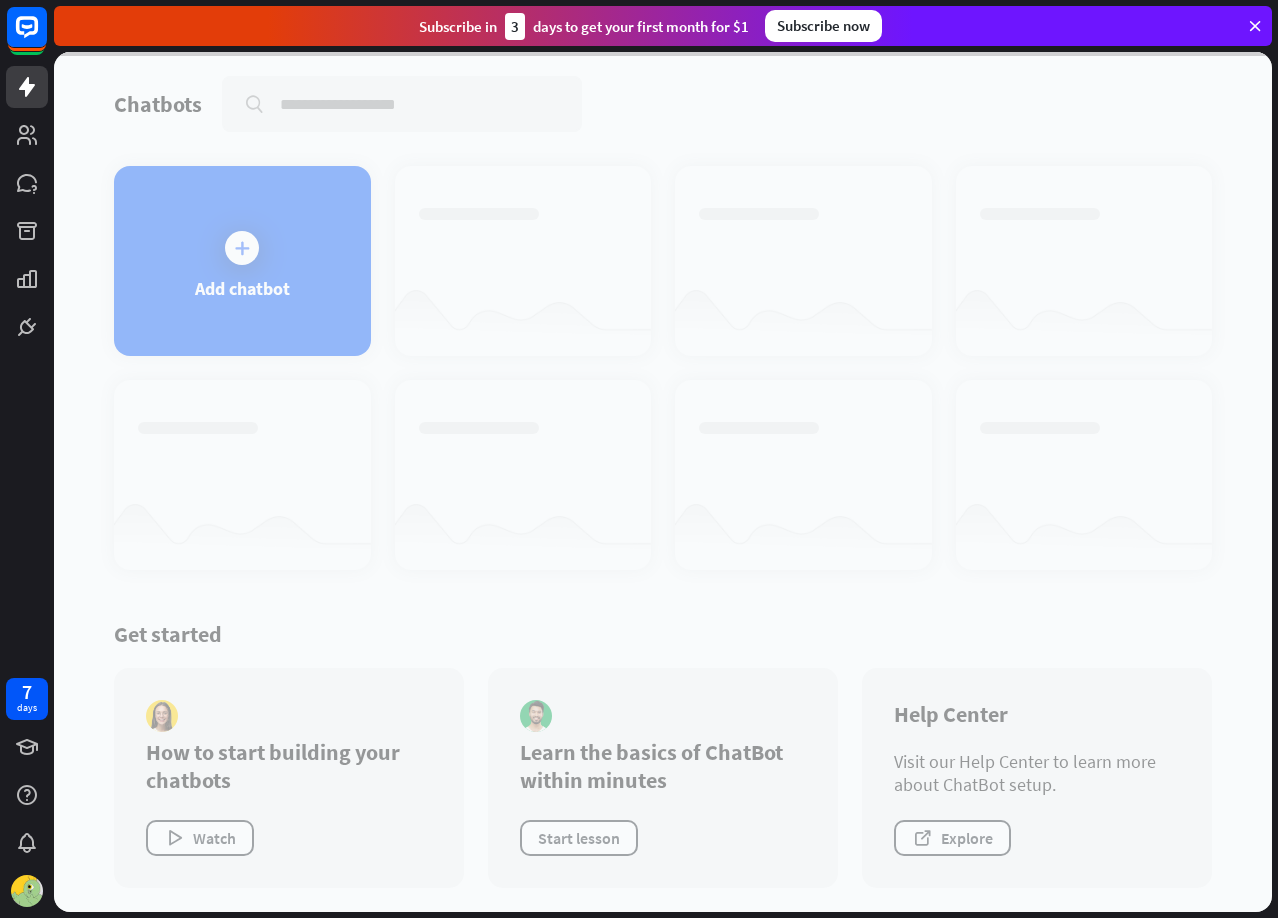 click at bounding box center (663, 482) 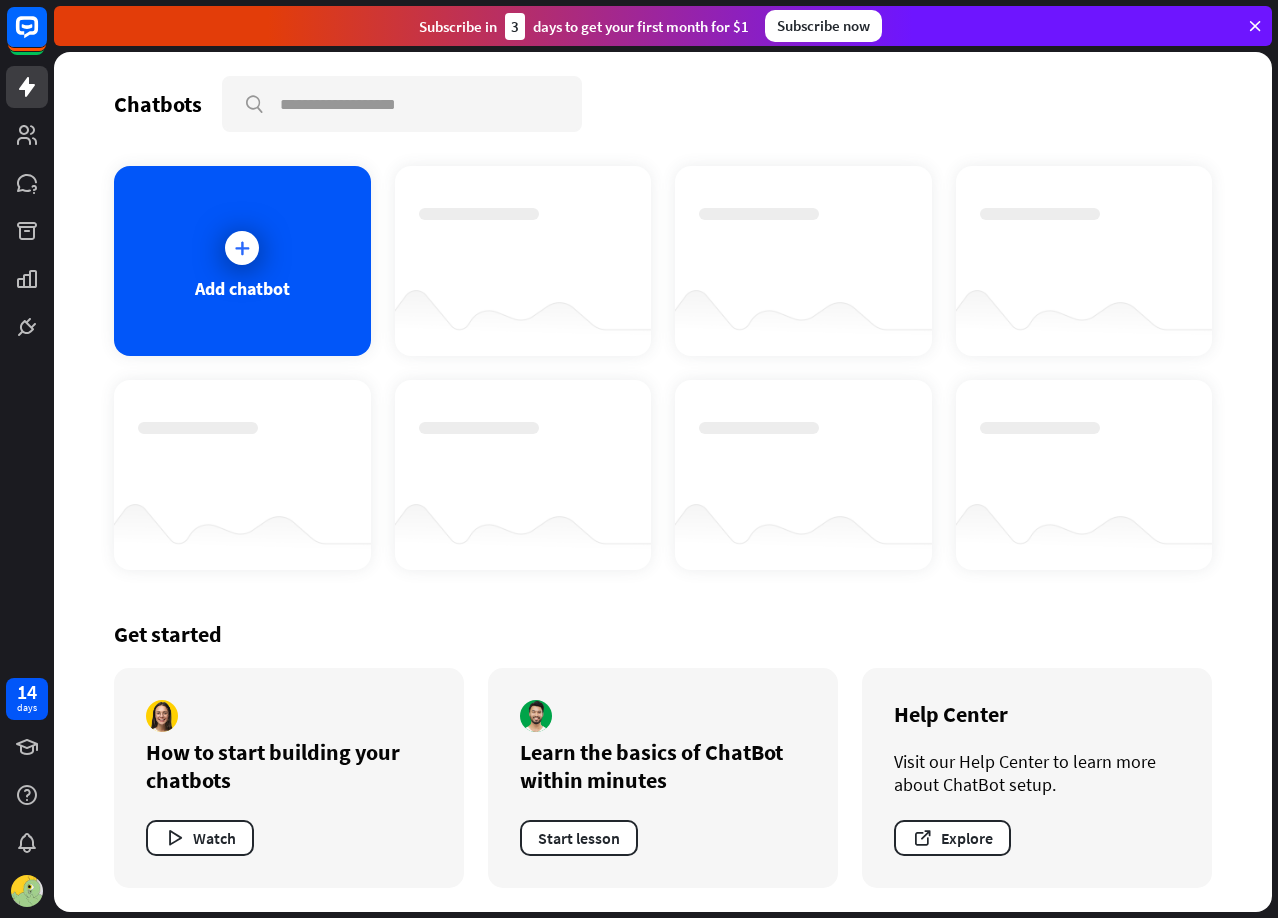 click on "Add chatbot" at bounding box center [242, 261] 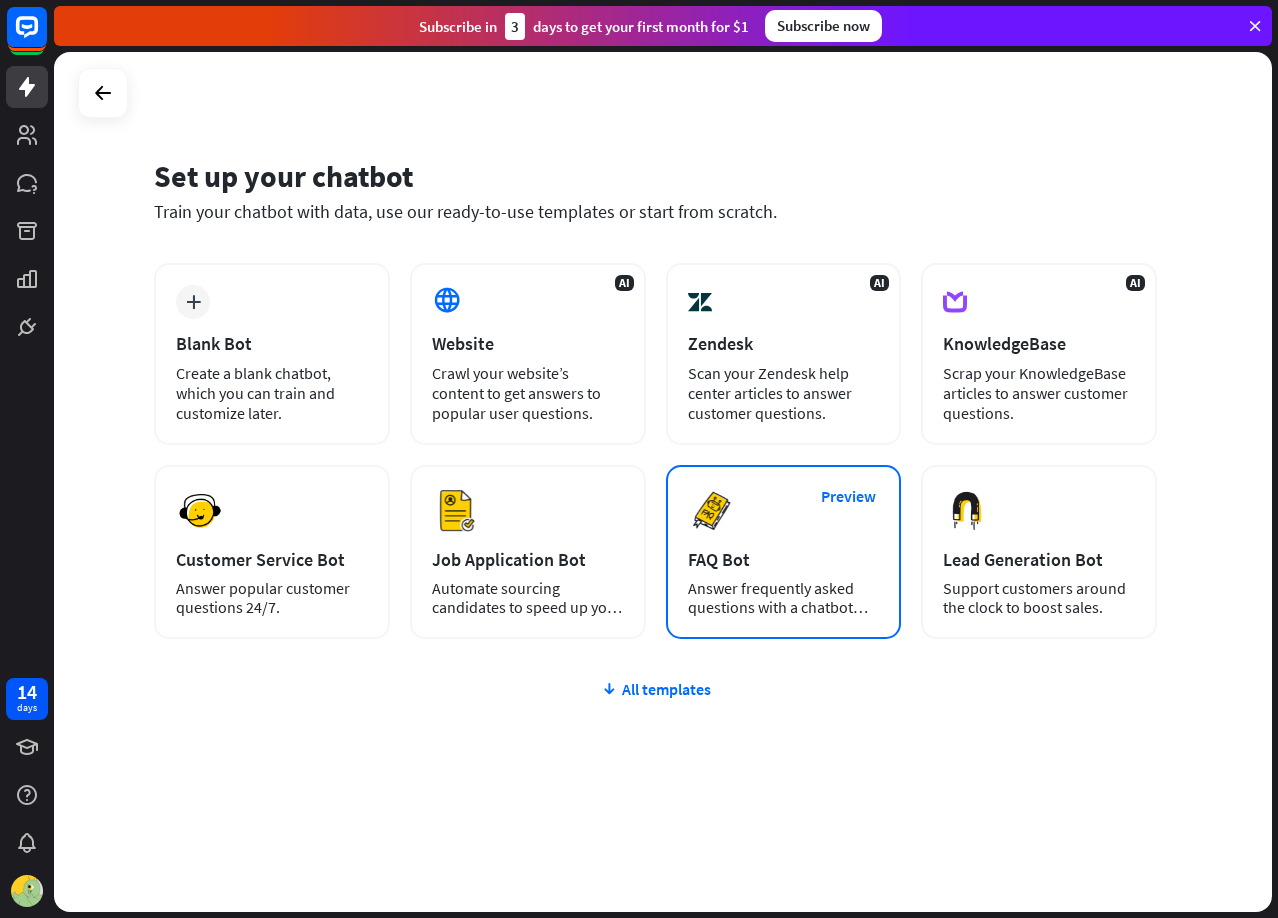 click on "Preview
FAQ Bot
[PERSON_NAME] frequently asked questions with a chatbot and save your time." at bounding box center [784, 552] 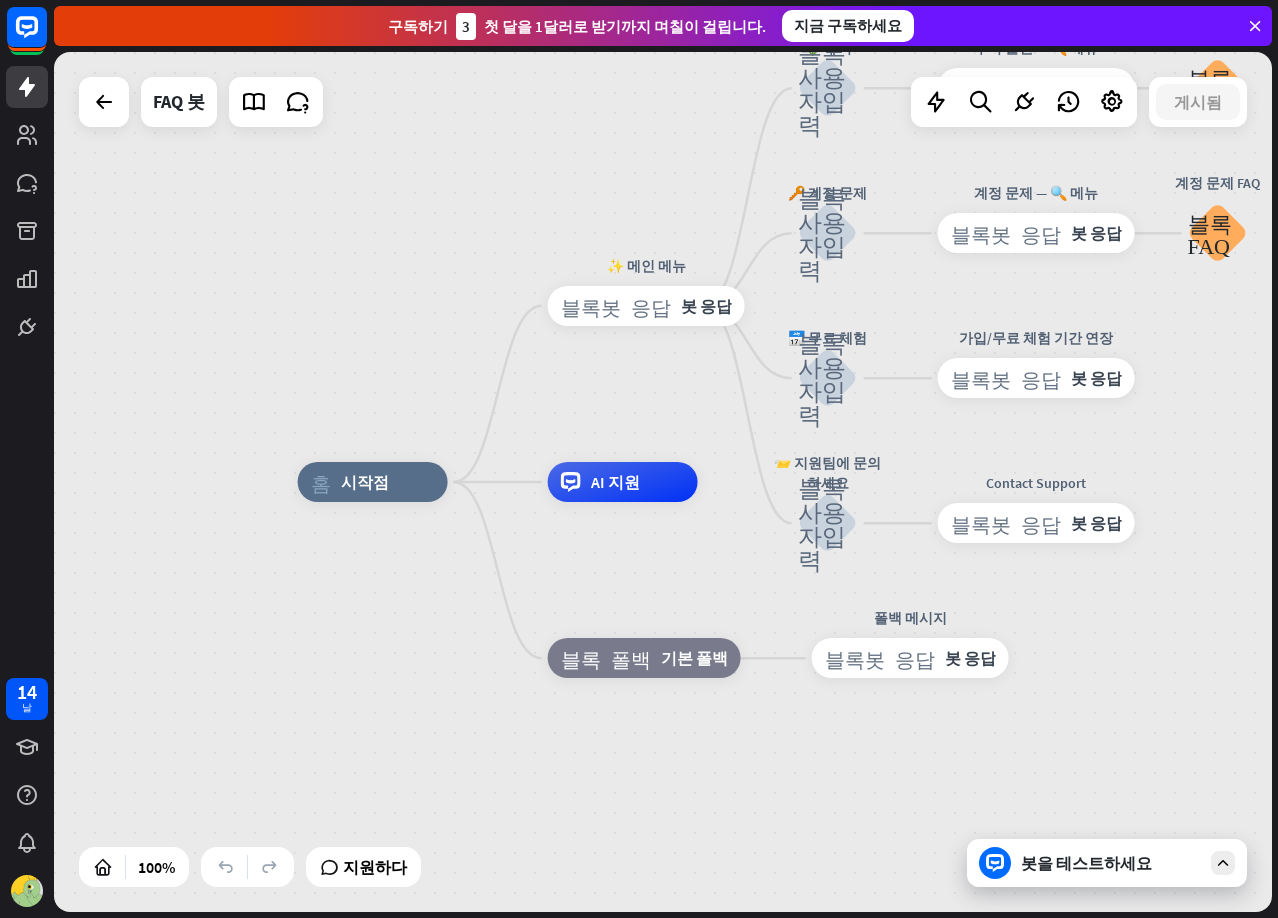 click on "홈_2   시작점                 ✨ 메인 메뉴   블록봇 응답   봇 응답                 💲 구독   블록_사용자_입력                 구독 플랜 — 🔍 메뉴   블록봇 응답   봇 응답                 구독 플랜 FAQ   블록_FAQ                 🔑 계정 문제   블록_사용자_입력                 계정 문제 — 🔍 메뉴   블록봇 응답   봇 응답                 계정 문제 FAQ   블록_FAQ                 📅 무료 체험   블록_사용자_입력                 가입/무료 체험 기간 연장   블록봇 응답   봇 응답                 📨 지원팀에 문의하세요   블록_사용자_입력                 Contact Support   블록봇 응답   봇 응답                     AI 지원                   블록 폴백   기본 폴백                 폴백 메시지   블록봇 응답   봇 응답" at bounding box center [663, 482] 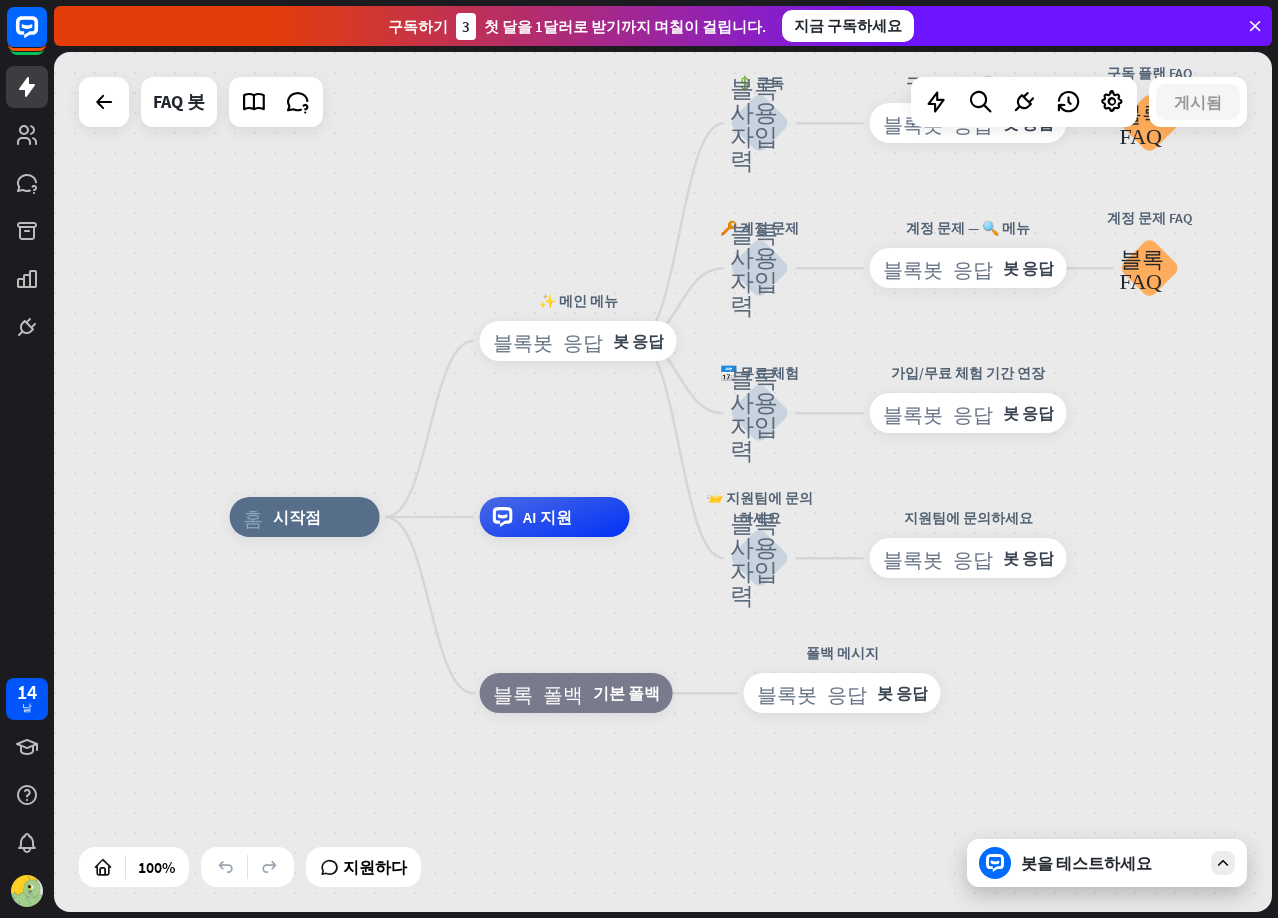drag, startPoint x: 1125, startPoint y: 467, endPoint x: 1082, endPoint y: 483, distance: 45.88028 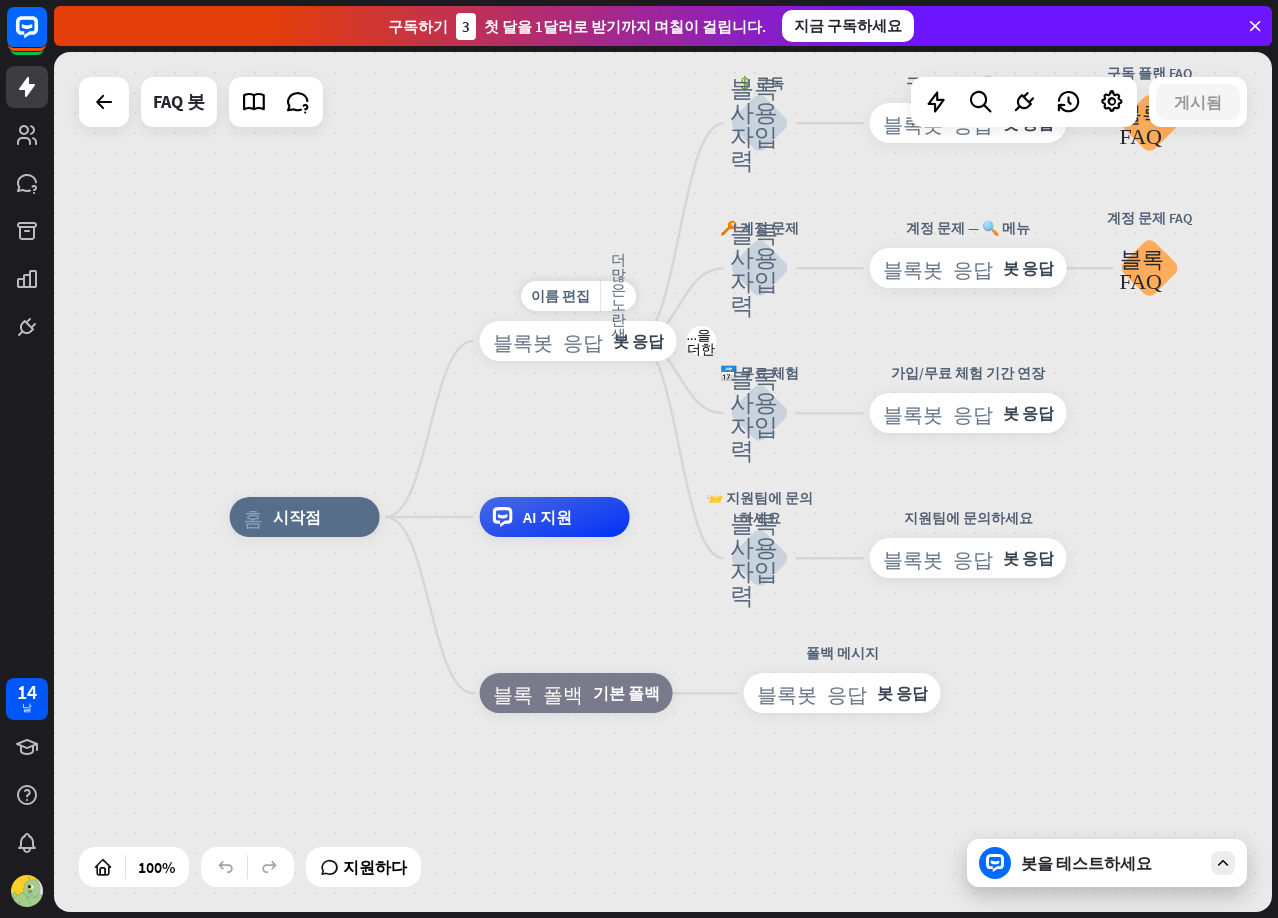 click on "블록봇 응답" at bounding box center (548, 341) 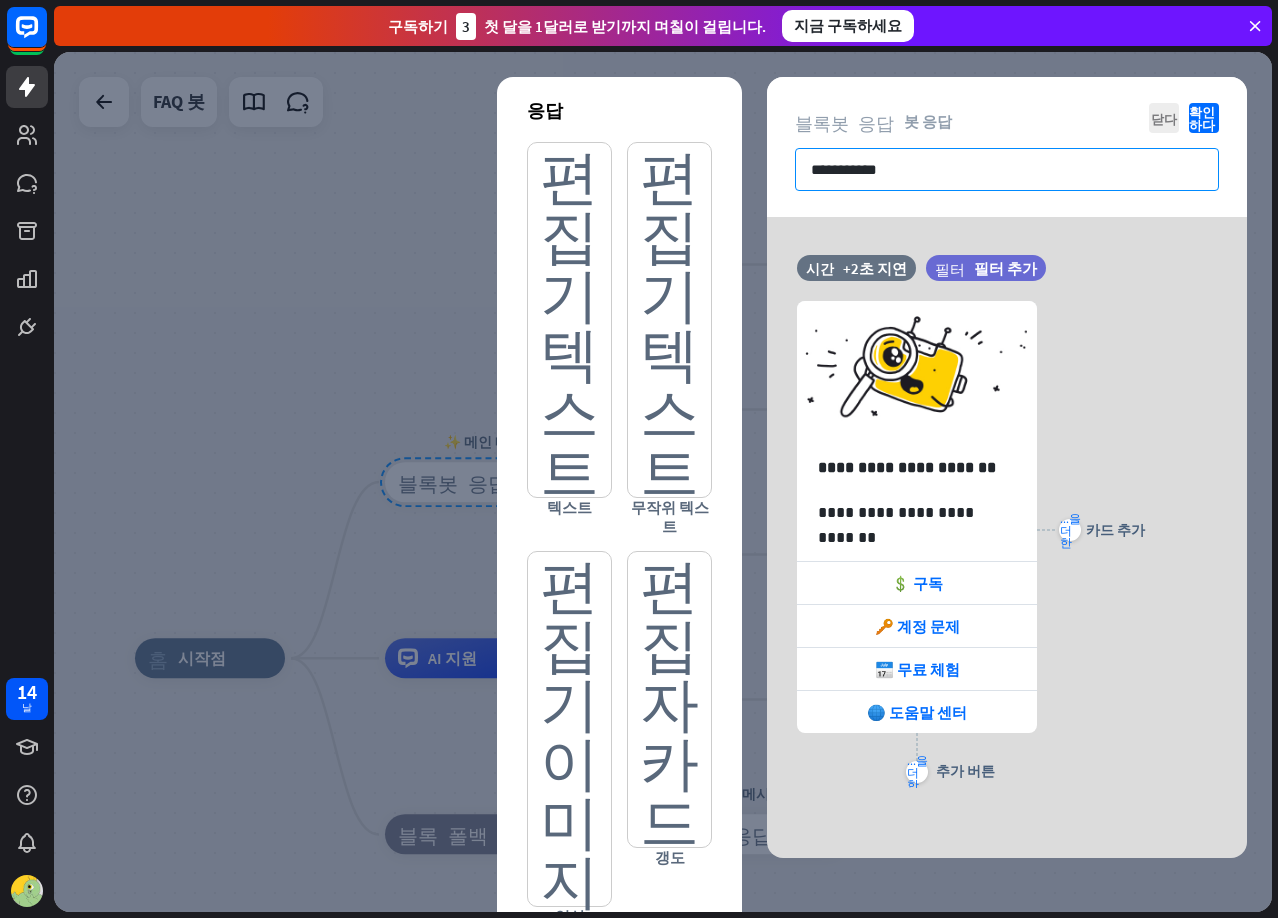 click on "**********" at bounding box center [1007, 169] 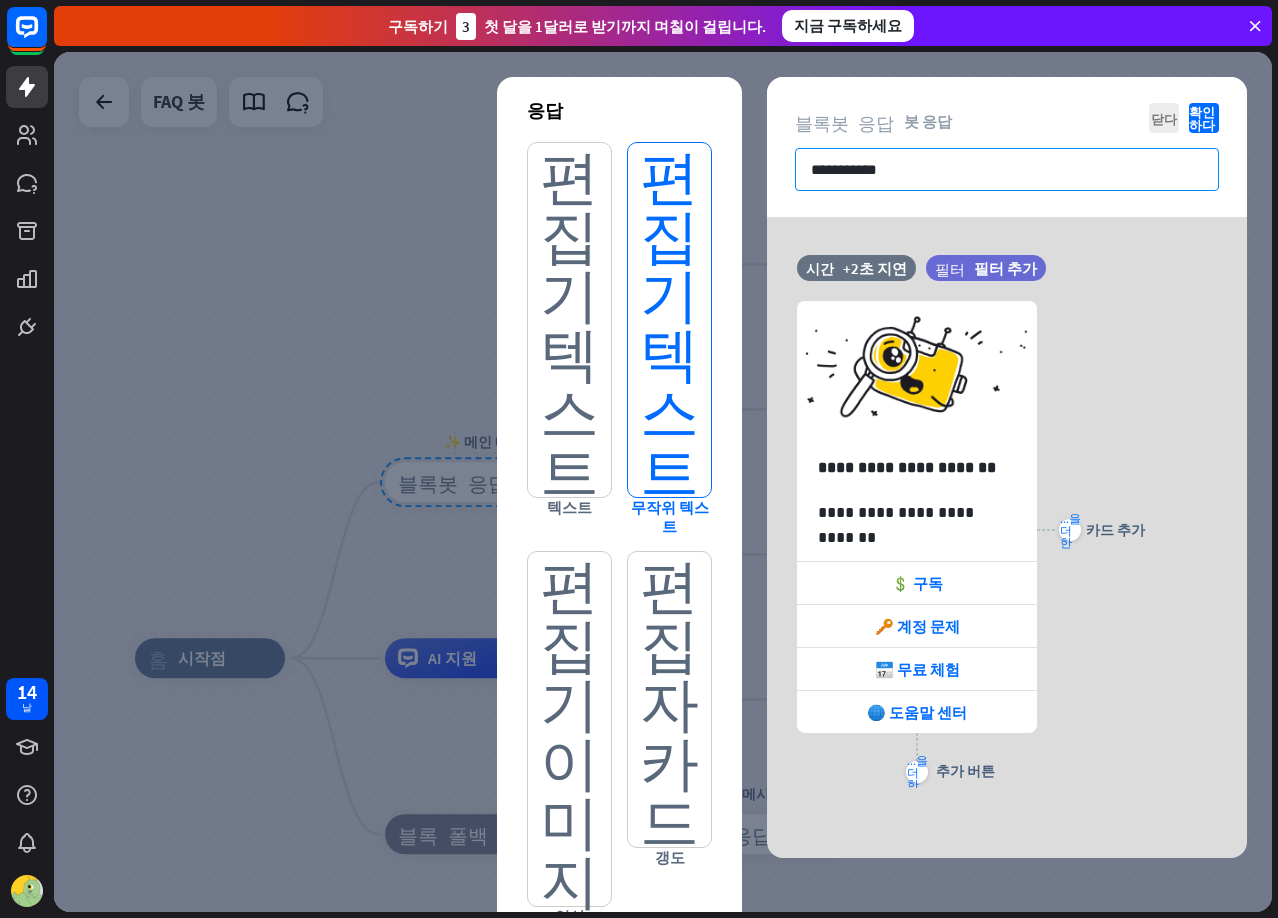 drag, startPoint x: 944, startPoint y: 172, endPoint x: 687, endPoint y: 173, distance: 257.00195 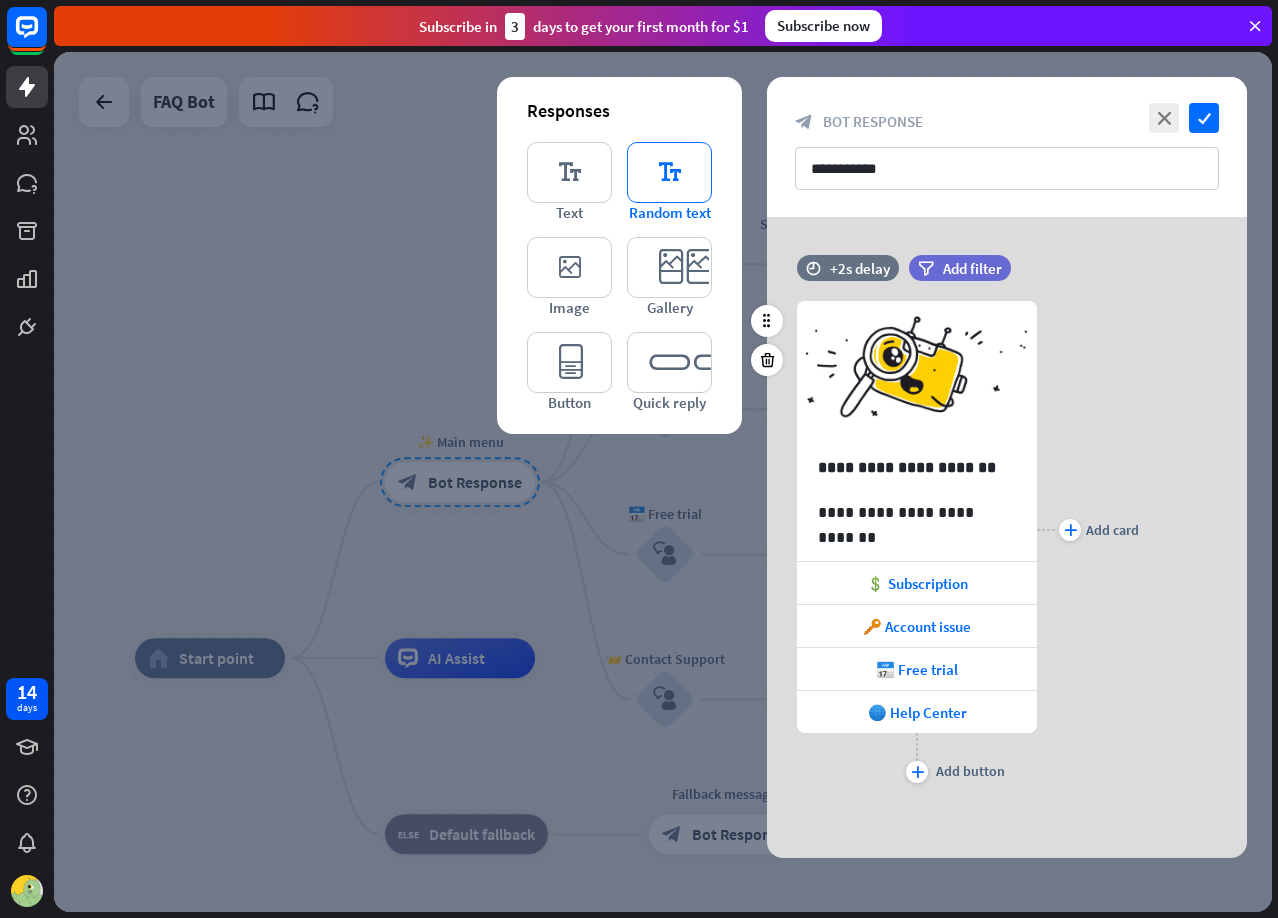 drag, startPoint x: 1128, startPoint y: 345, endPoint x: 1114, endPoint y: 326, distance: 23.600847 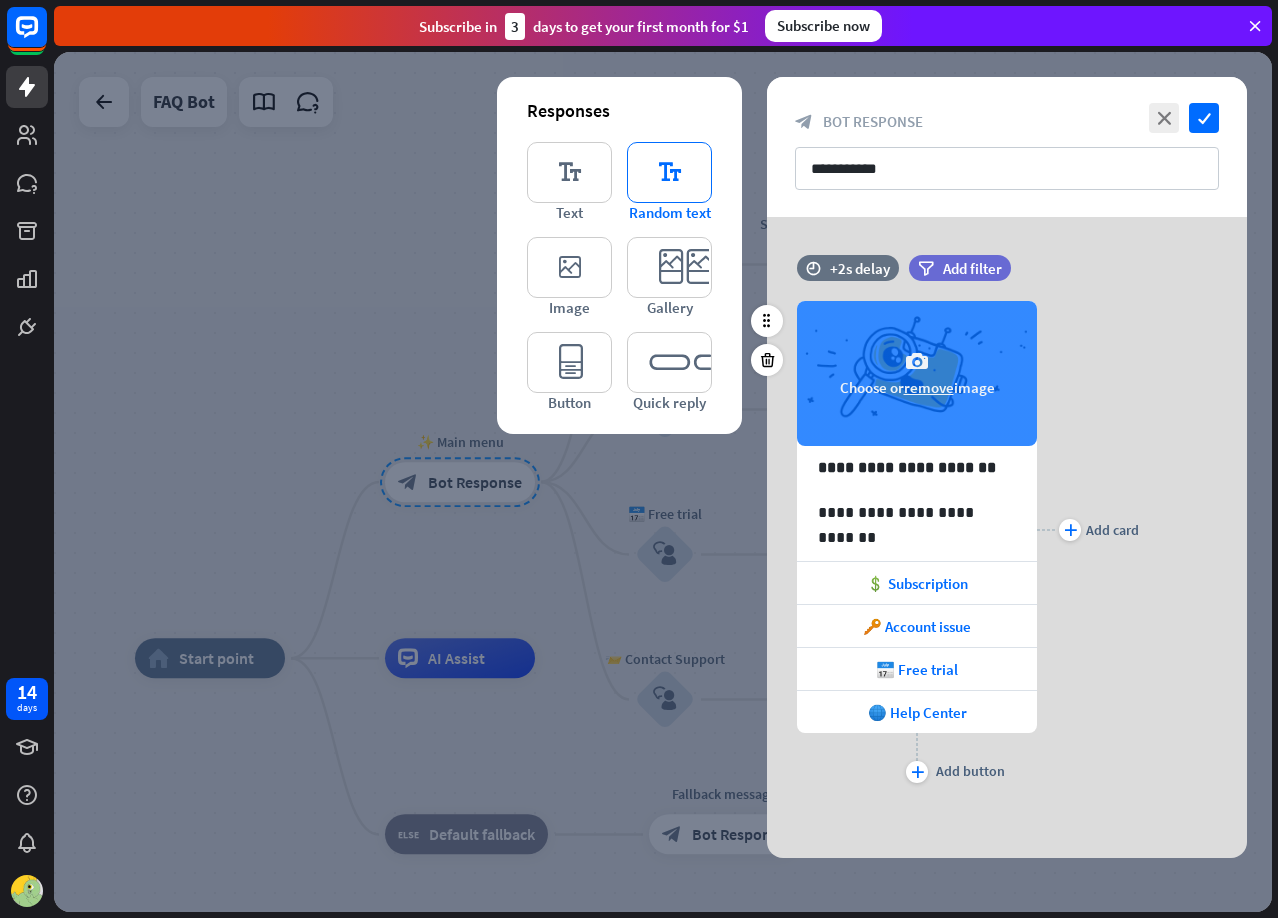 click on "camera
Choose or
remove
image" at bounding box center [917, 373] 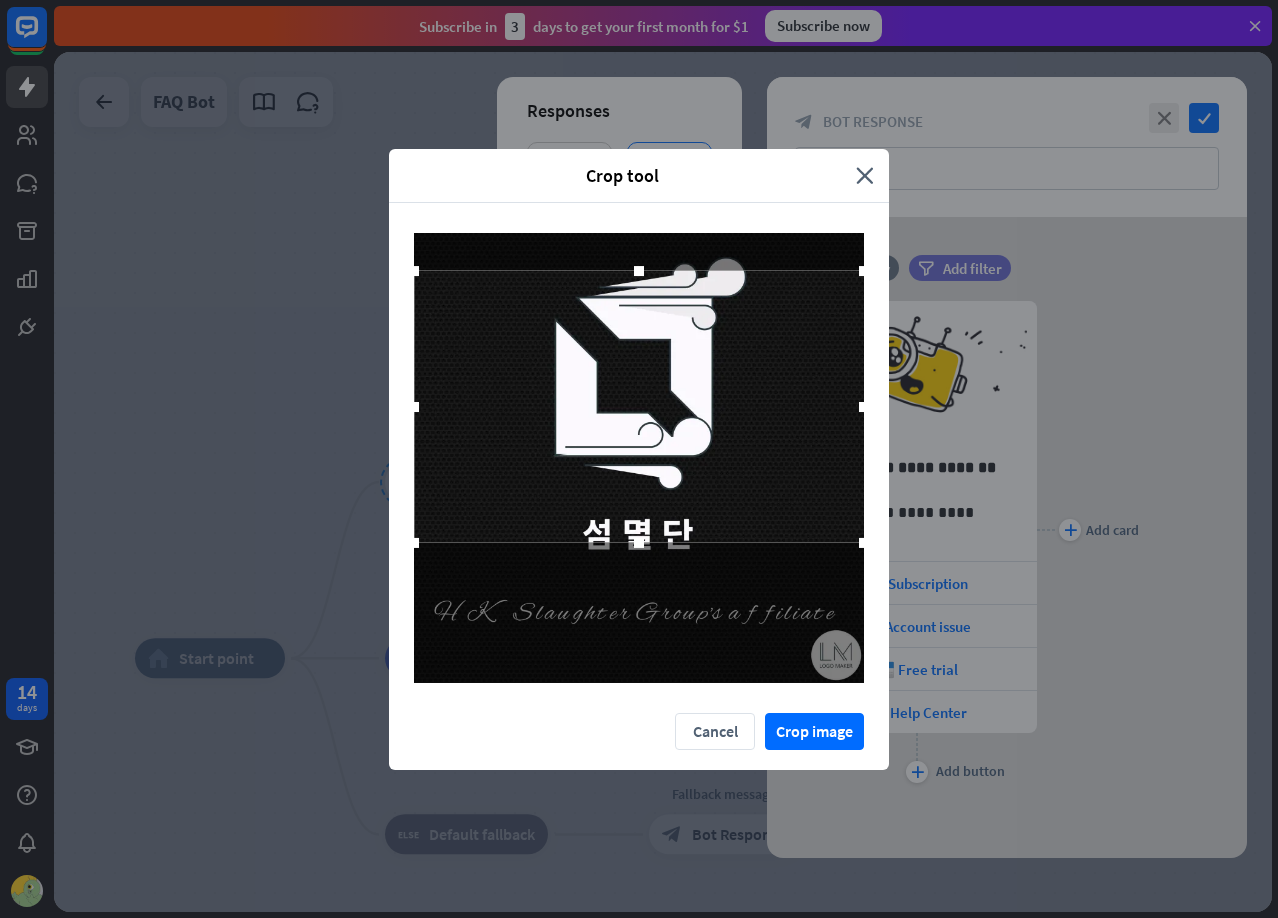 drag, startPoint x: 670, startPoint y: 460, endPoint x: 674, endPoint y: 409, distance: 51.156624 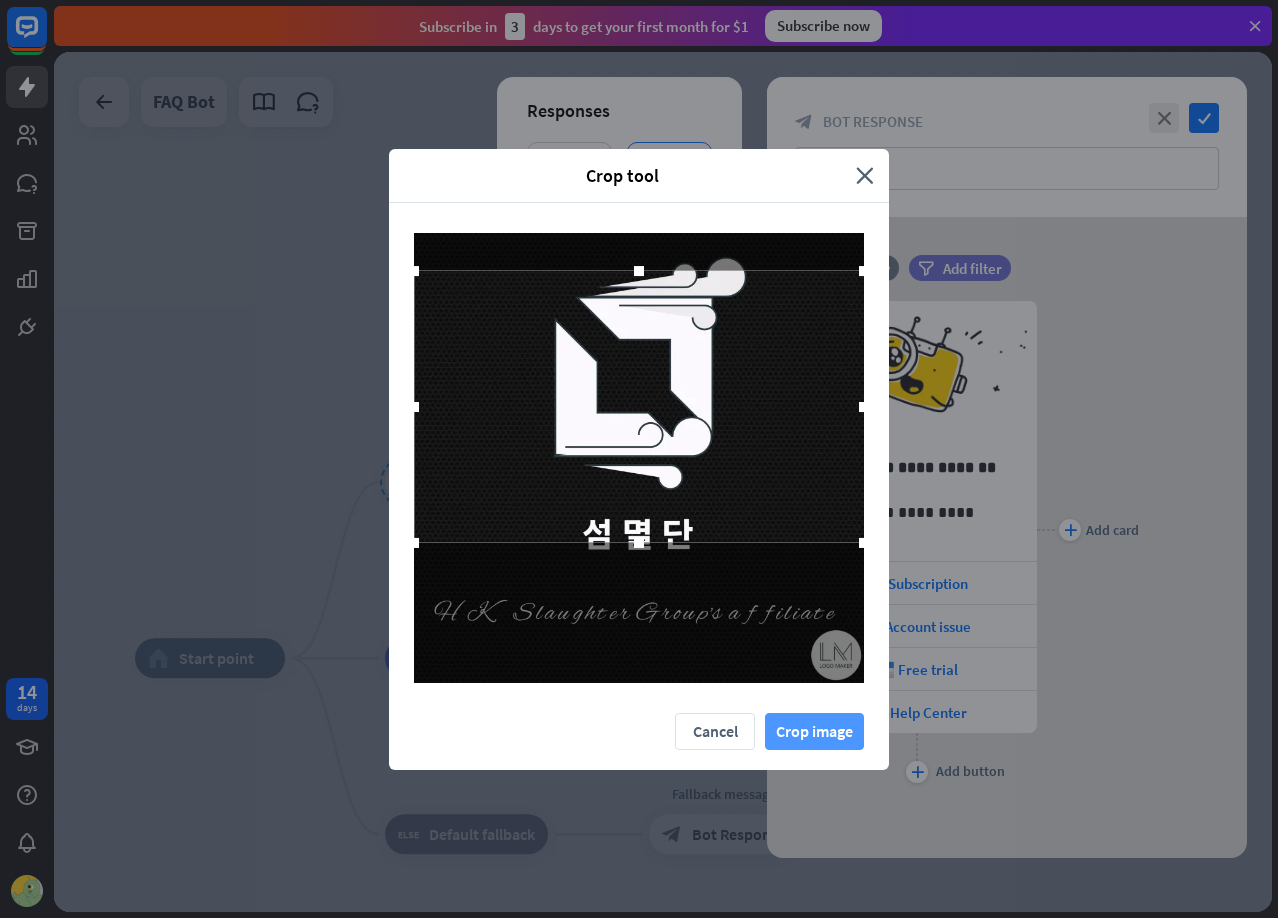 click on "Crop image" at bounding box center [814, 731] 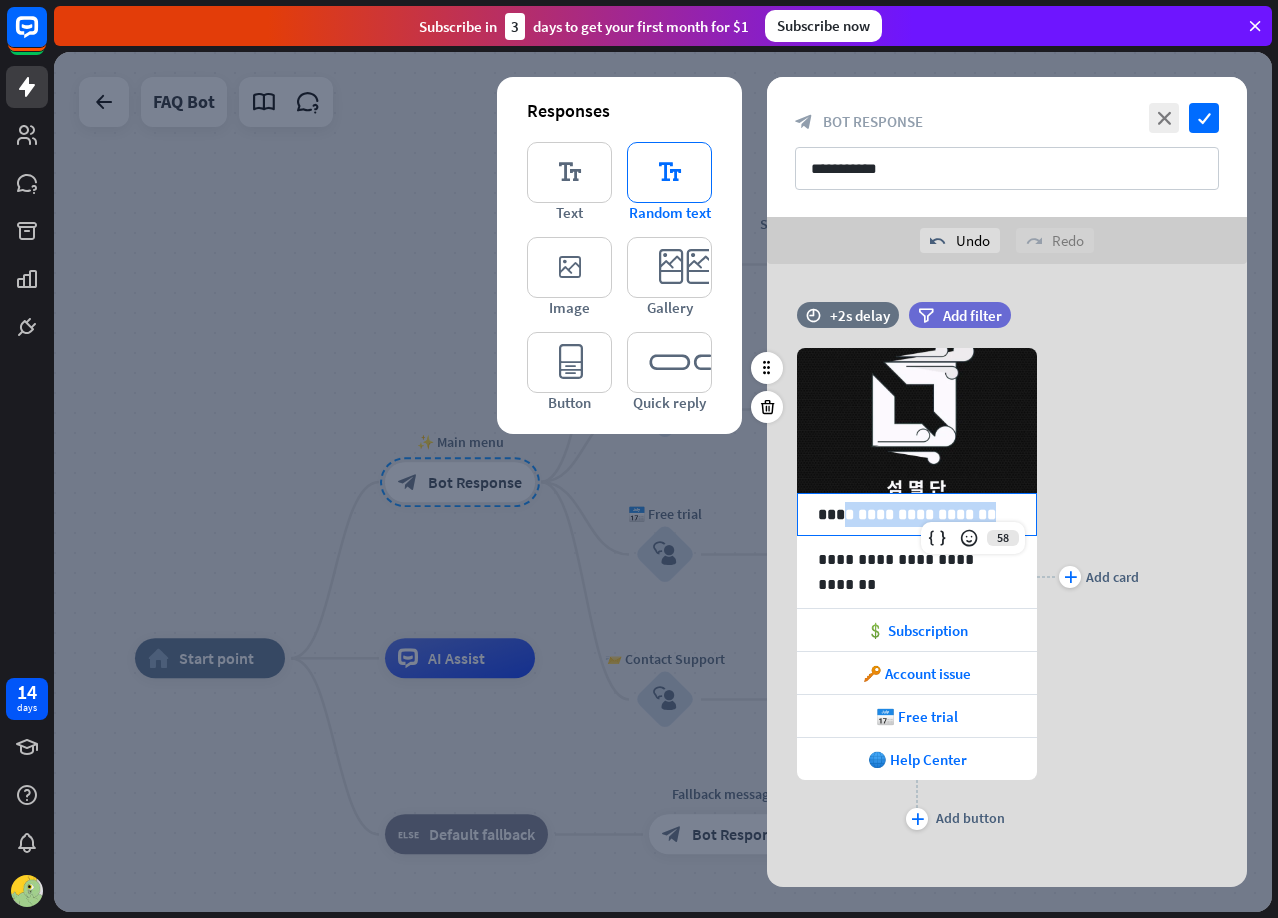 drag, startPoint x: 991, startPoint y: 511, endPoint x: 841, endPoint y: 510, distance: 150.00333 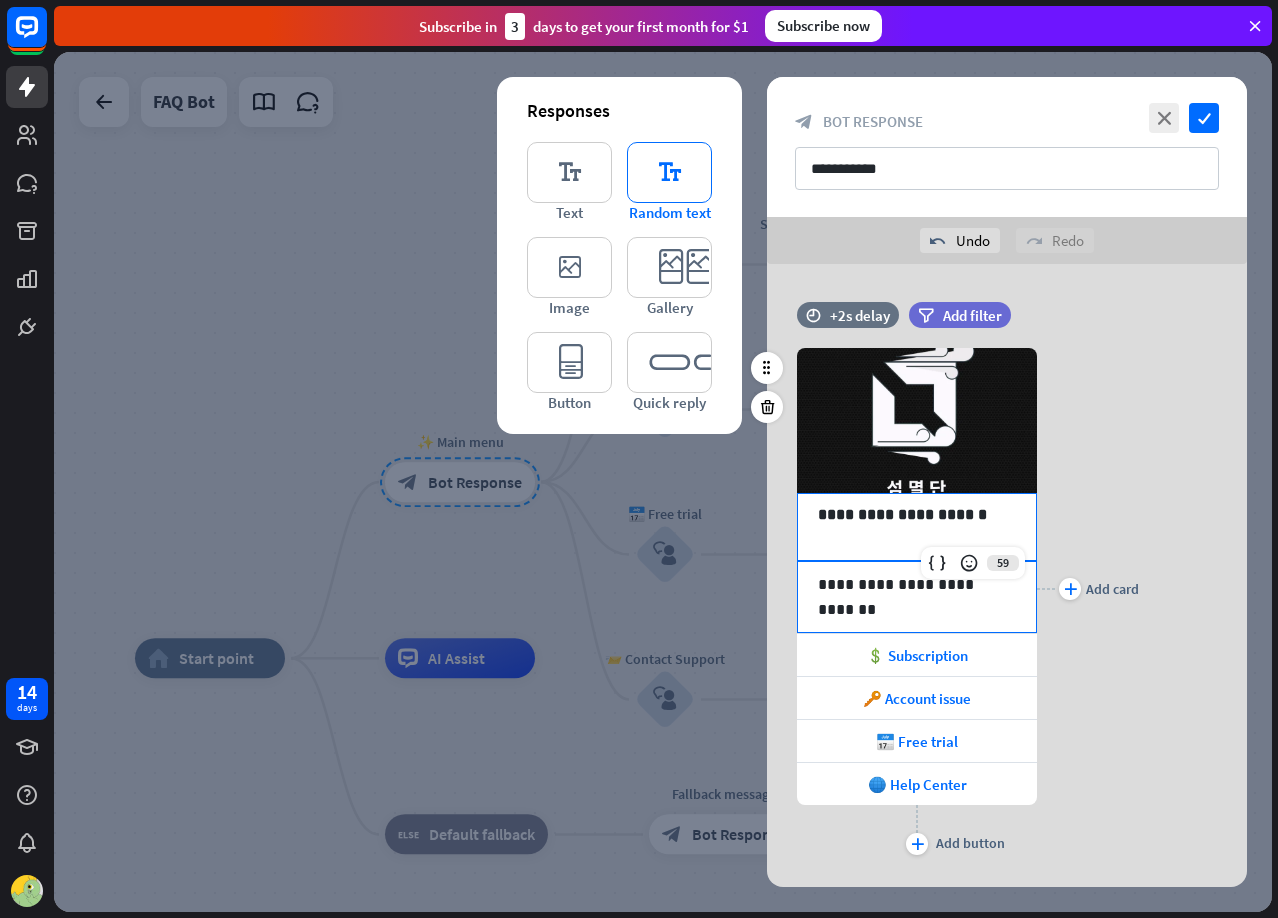 click on "**********" at bounding box center [917, 584] 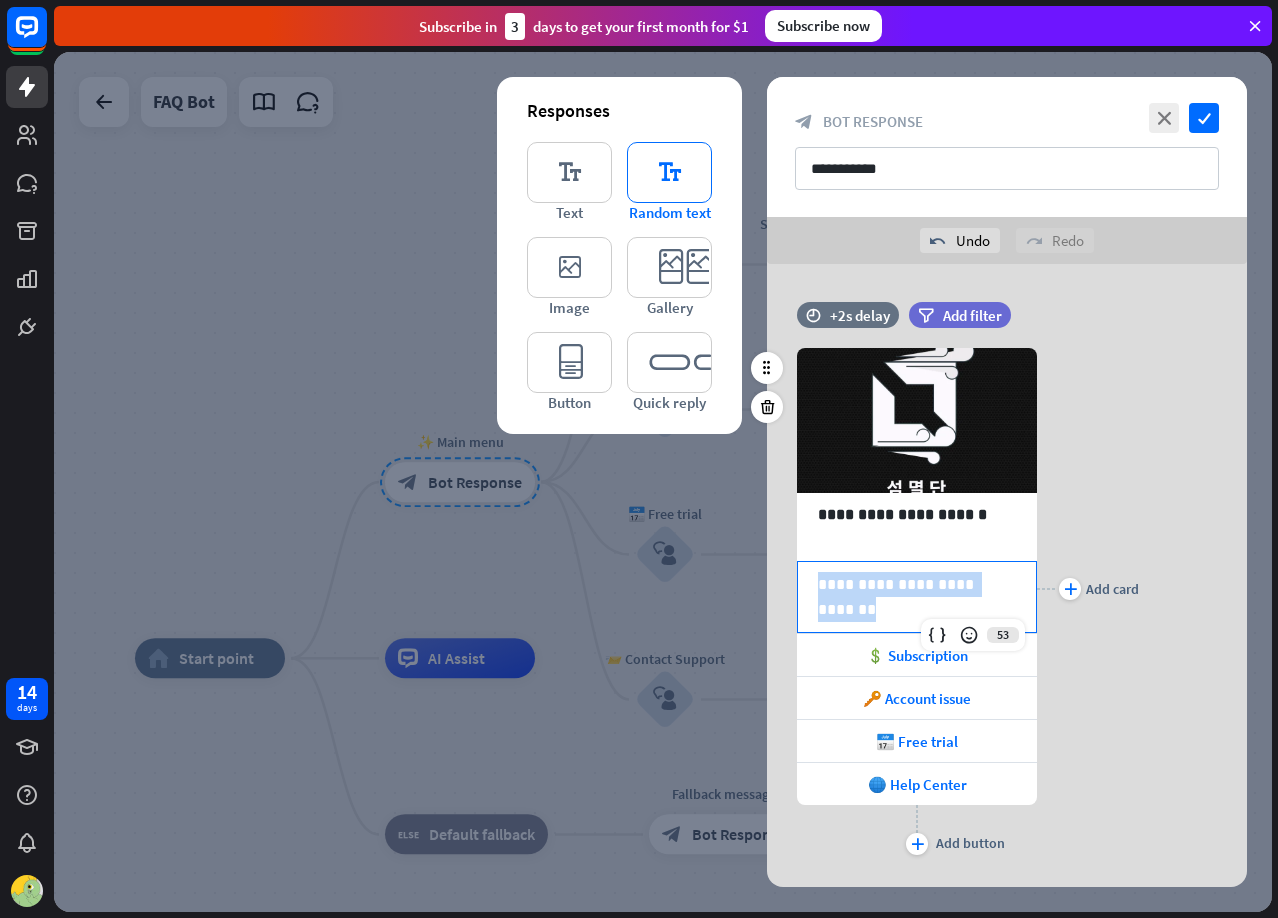 drag, startPoint x: 1015, startPoint y: 578, endPoint x: 788, endPoint y: 567, distance: 227.26636 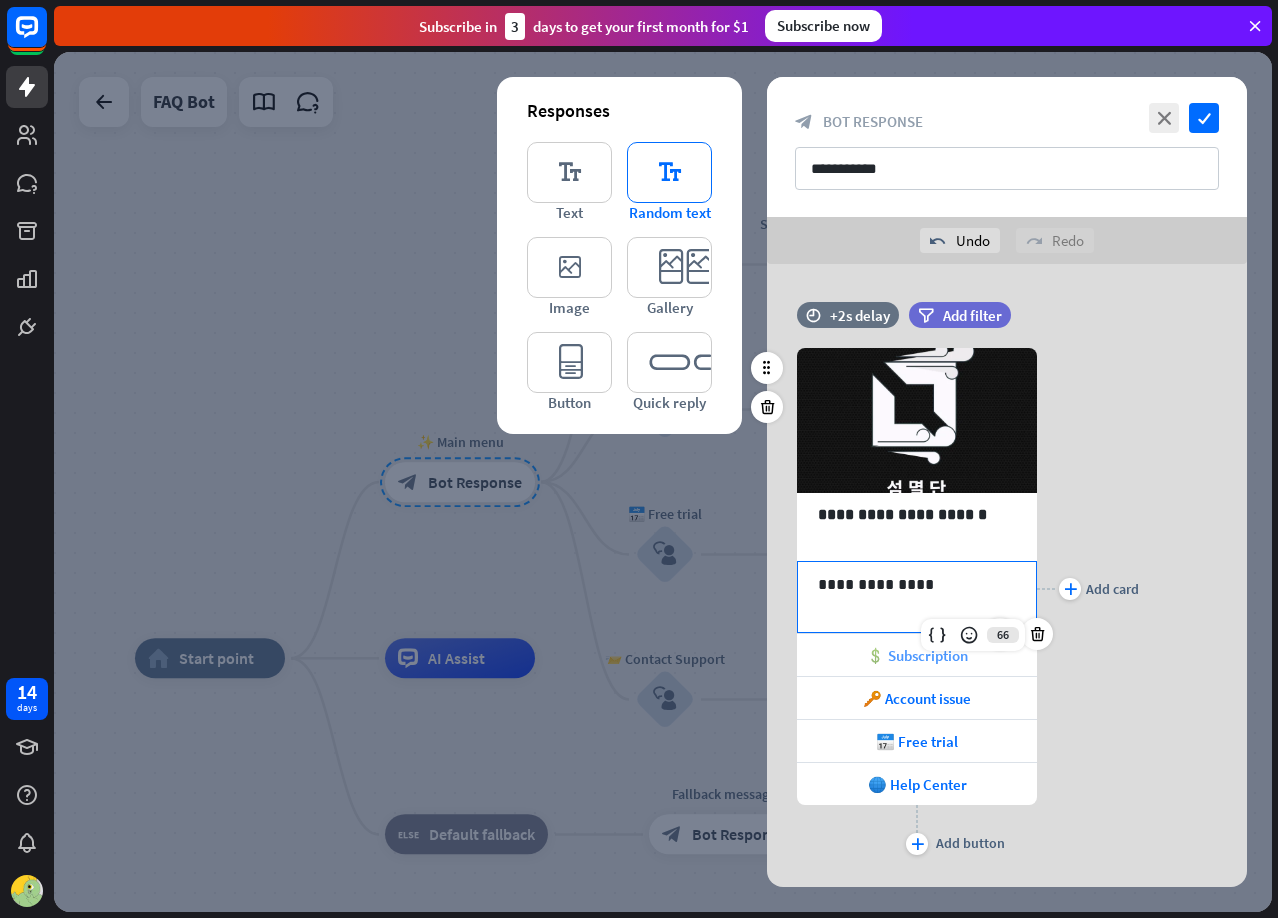 click on "💲 Subscription" at bounding box center [917, 655] 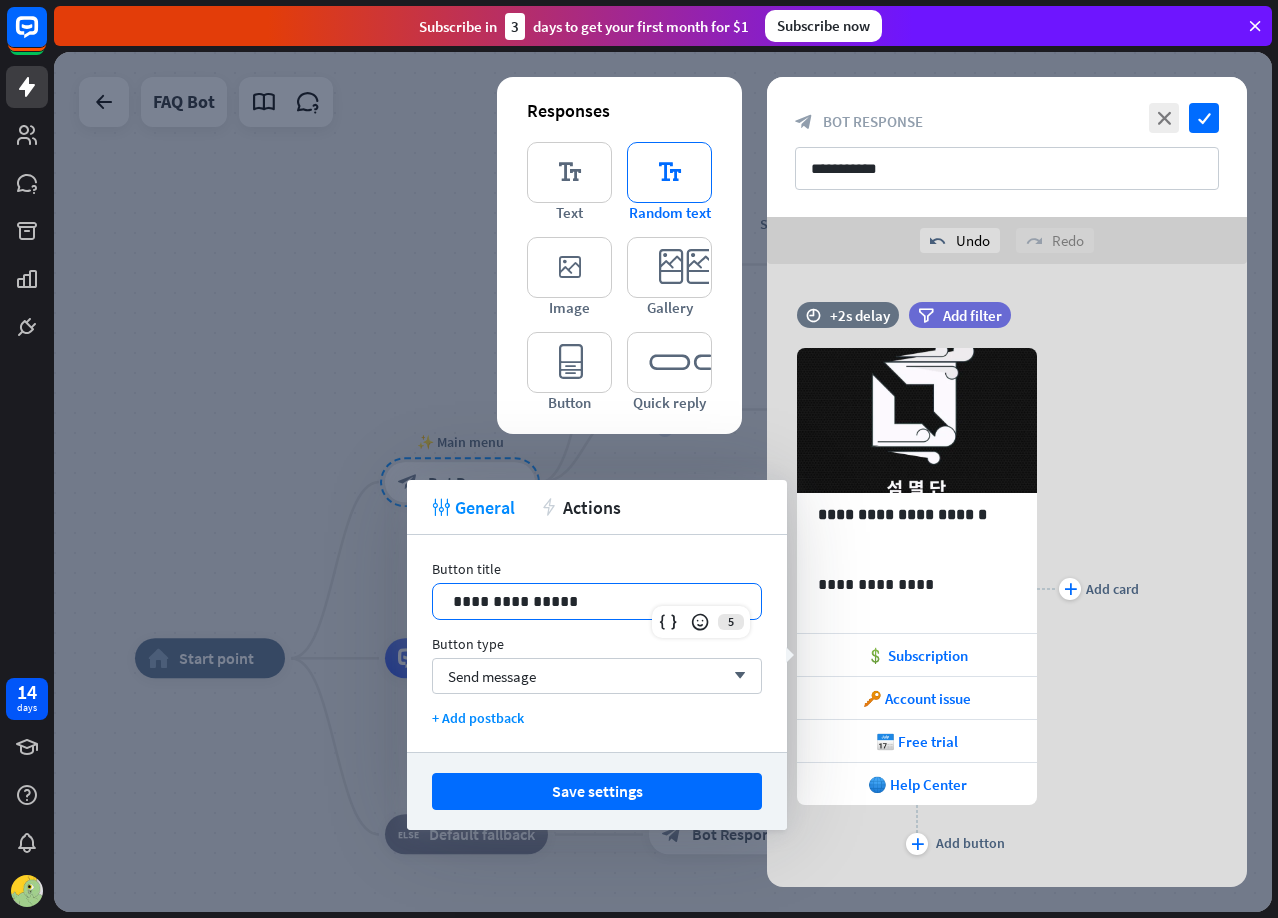 drag, startPoint x: 631, startPoint y: 599, endPoint x: -173, endPoint y: 723, distance: 813.506 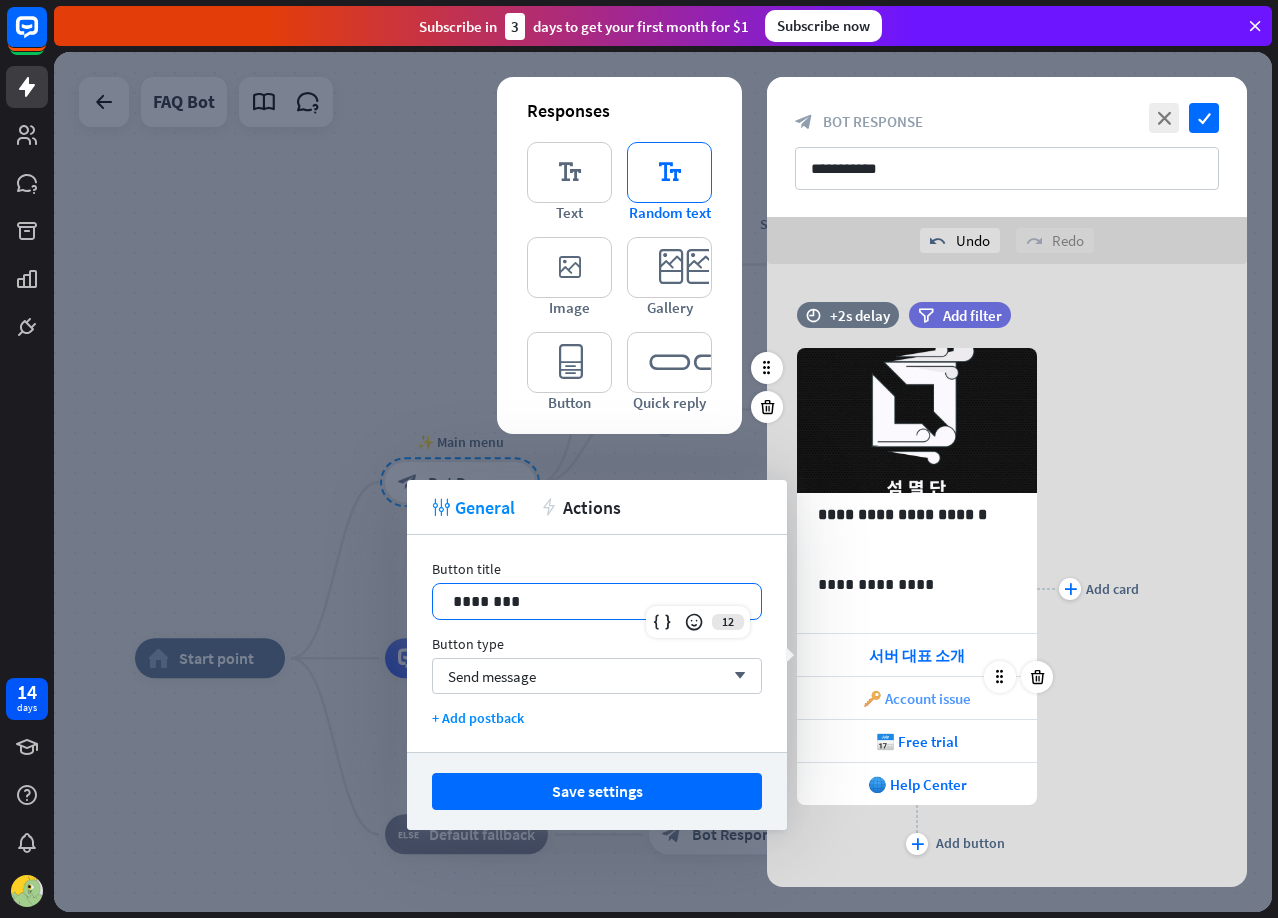 click on "🔑 Account issue" at bounding box center [917, 698] 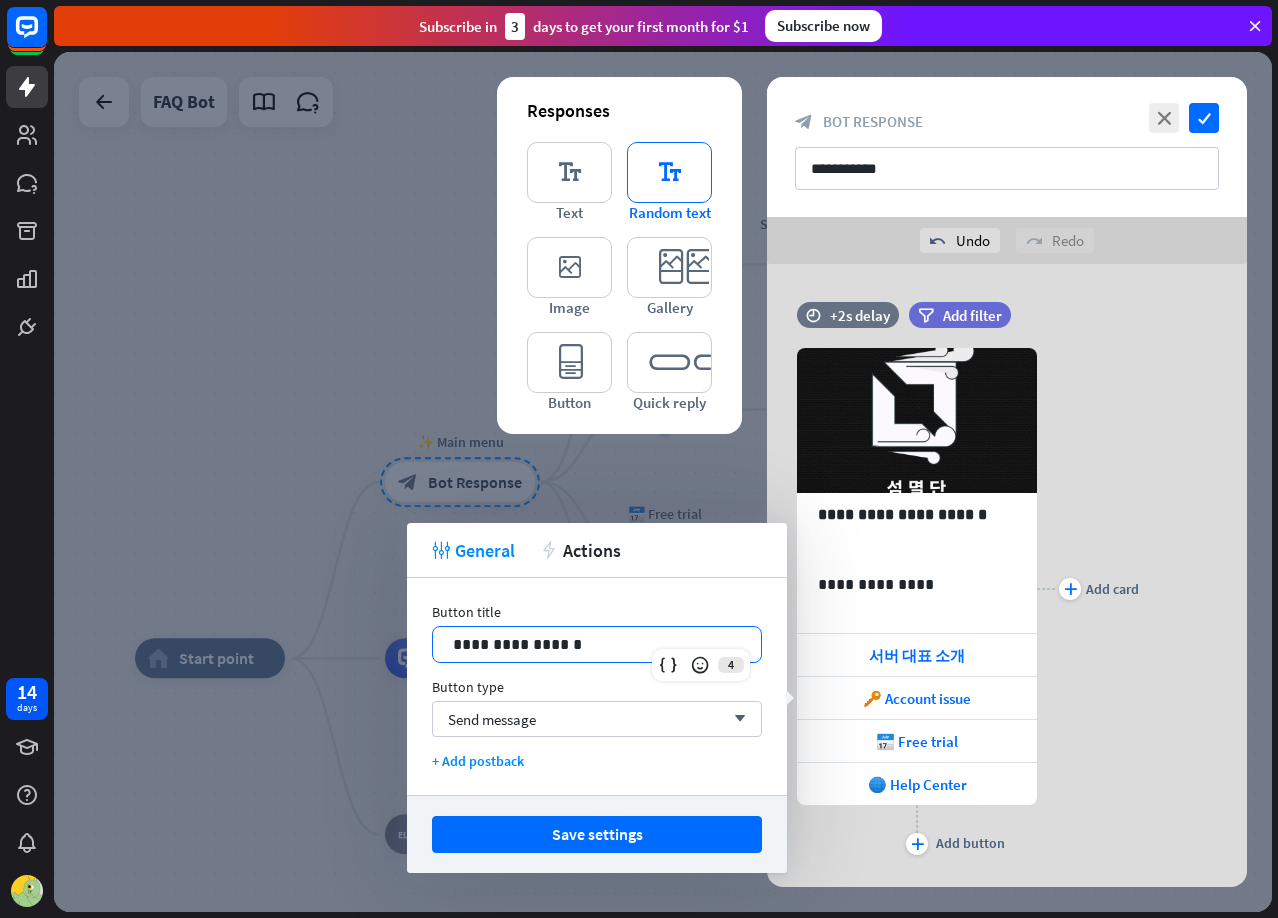 drag, startPoint x: 641, startPoint y: 648, endPoint x: -650, endPoint y: 664, distance: 1291.0991 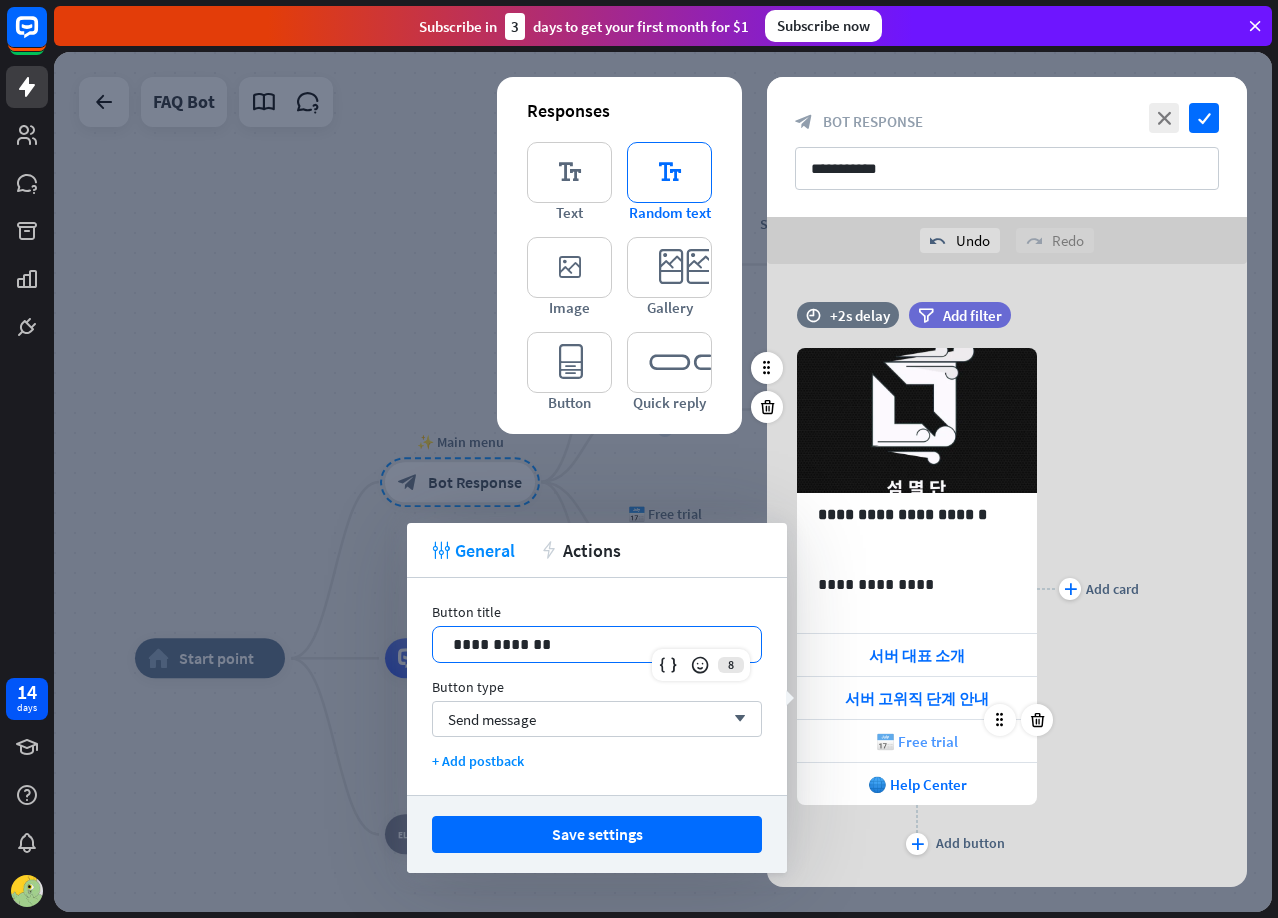 click on "📅 Free trial" at bounding box center (917, 741) 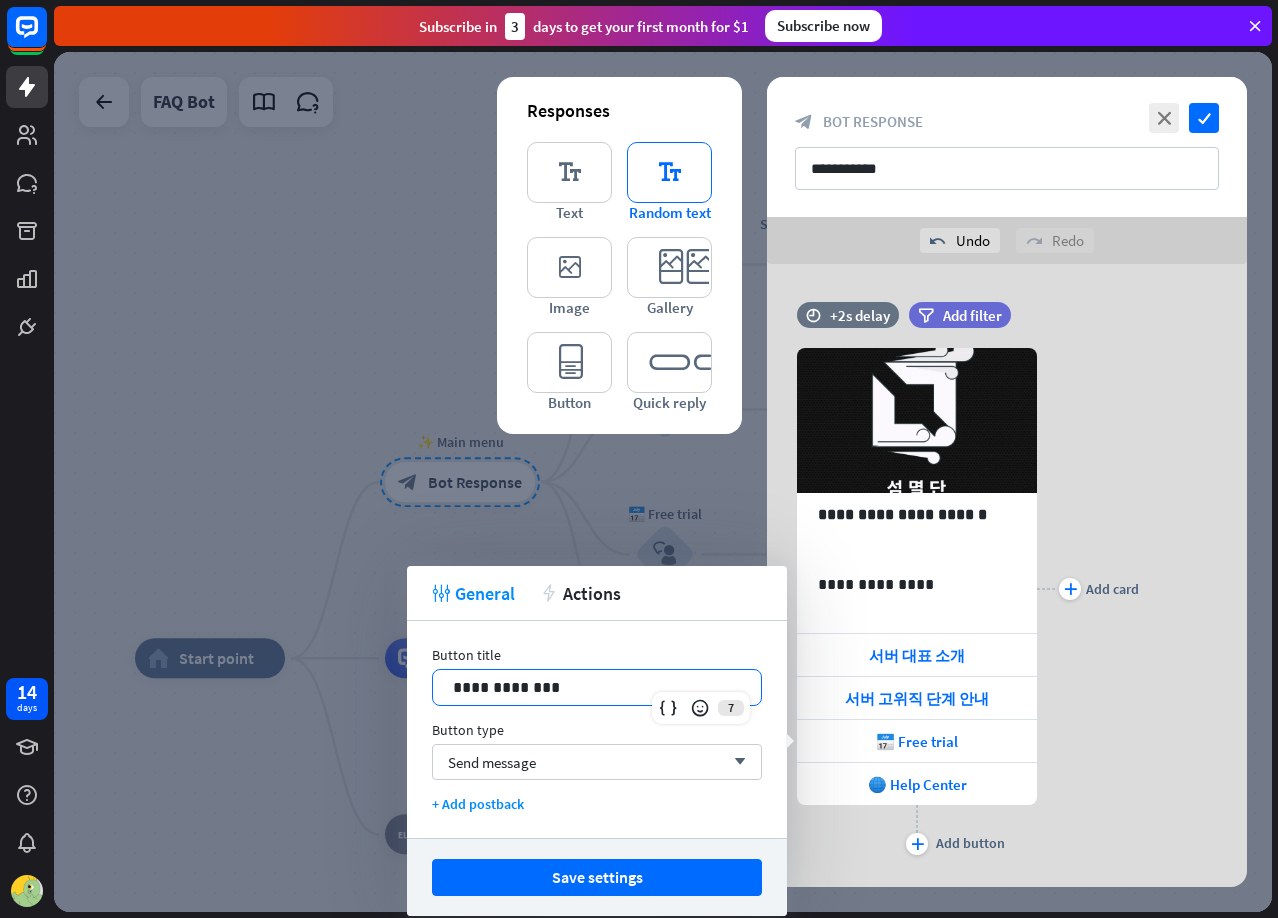 drag, startPoint x: 579, startPoint y: 685, endPoint x: -643, endPoint y: 737, distance: 1223.1058 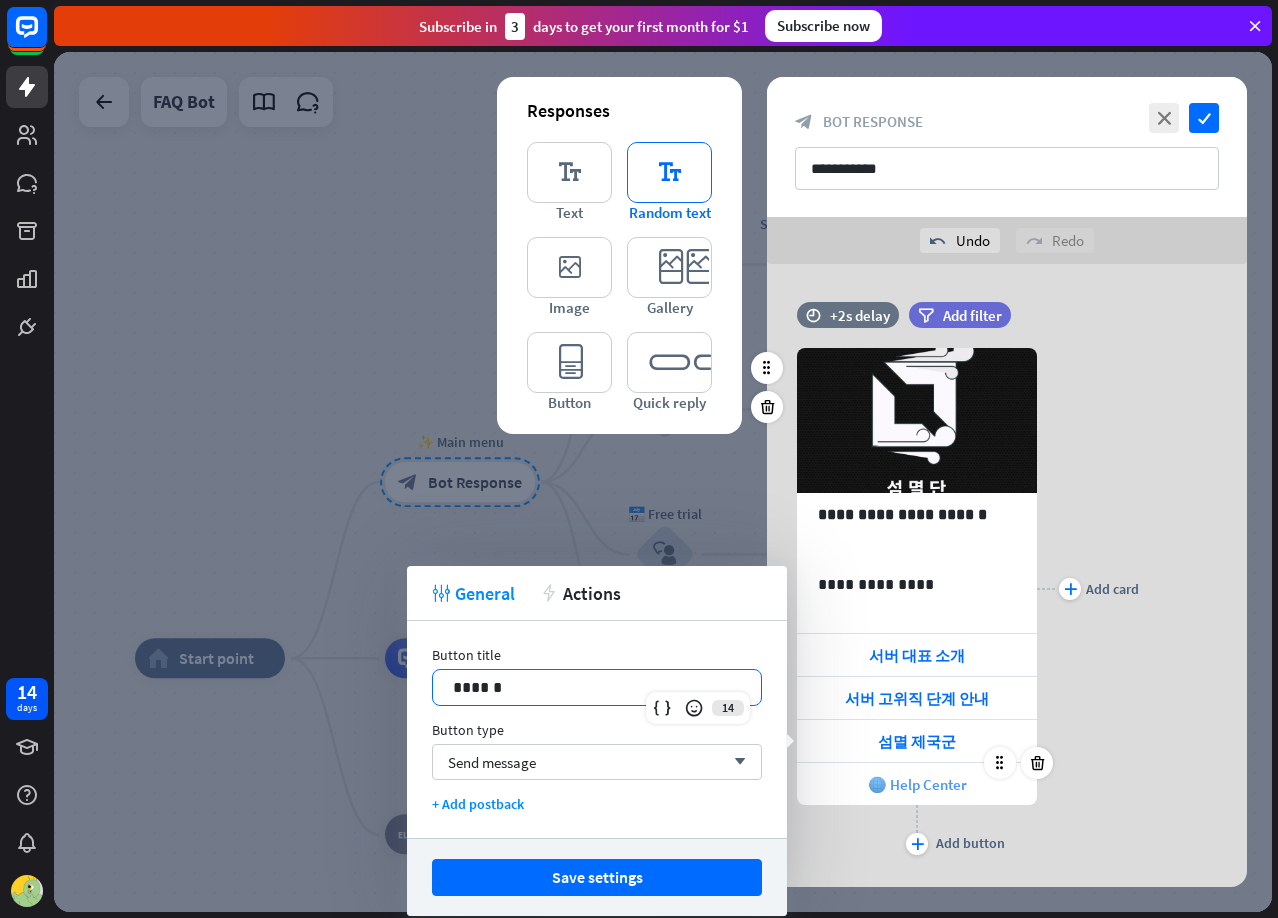 click on "🌐 Help Center" at bounding box center (917, 784) 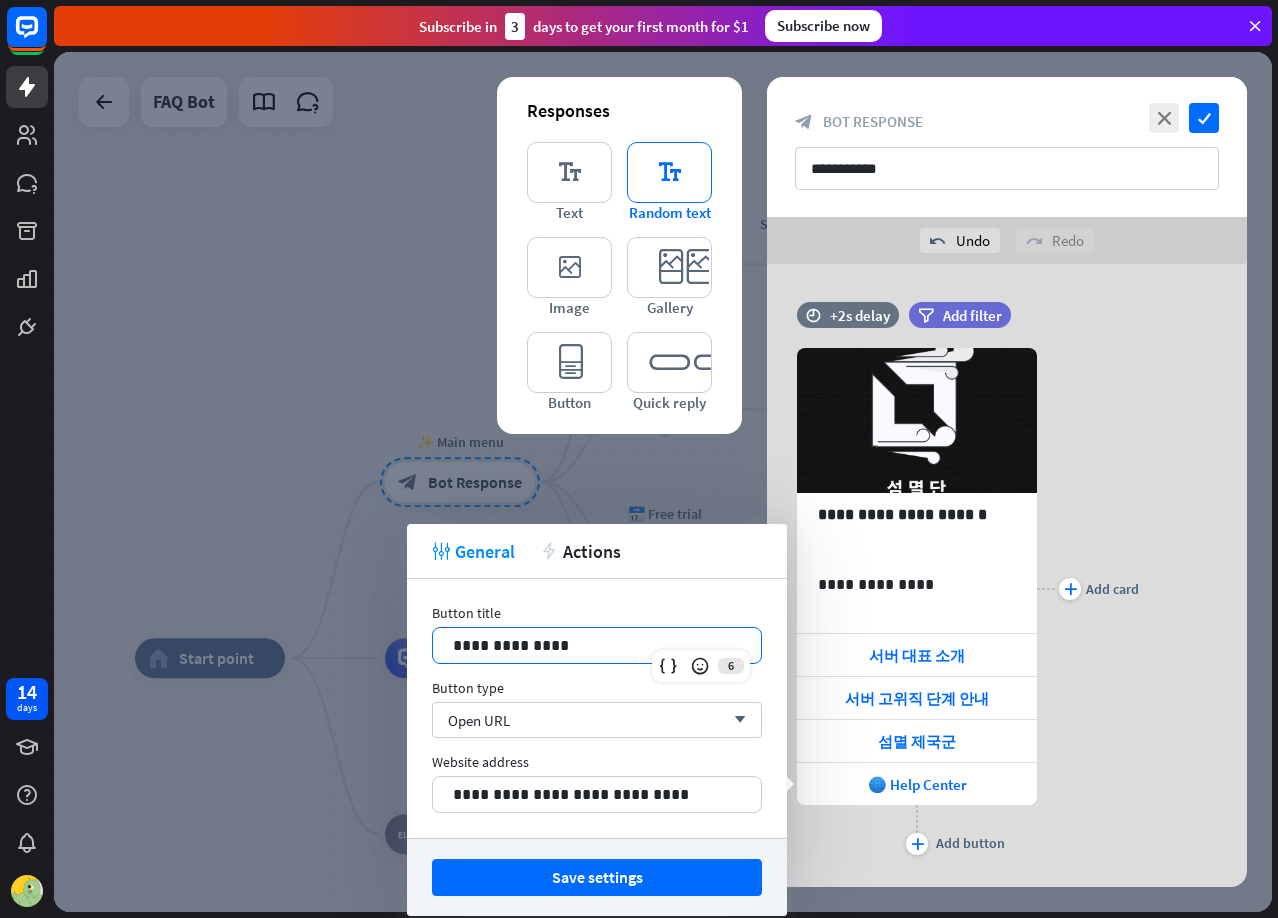 drag, startPoint x: 618, startPoint y: 647, endPoint x: -460, endPoint y: 658, distance: 1078.0562 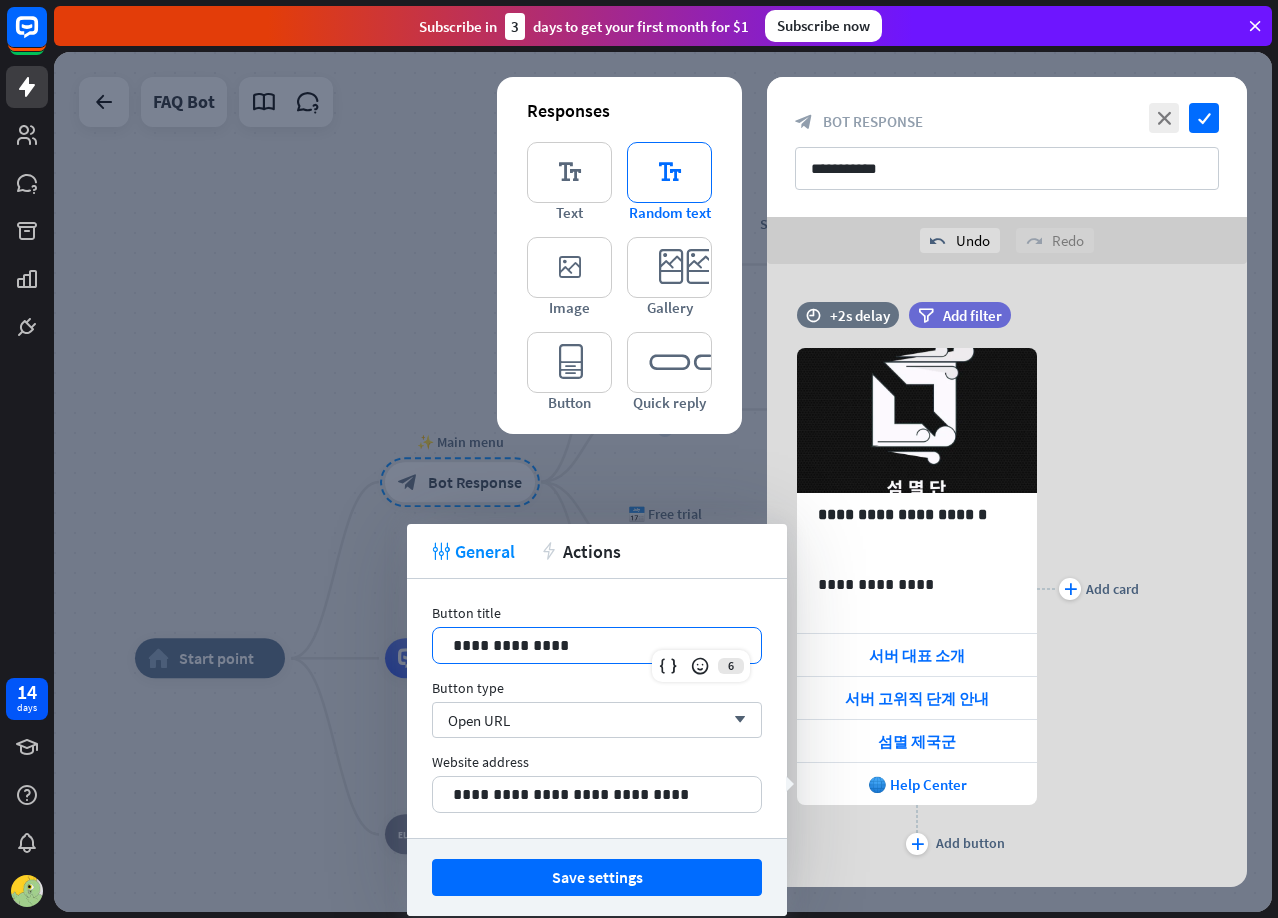 click on "14   days
close
Product Help
First steps   Get started with ChatBot       Help Center   Follow step-by-step tutorials       Academy   Level up your skill set       Contact us   Connect with our Product Experts
Subscribe [DATE]
to get your first month for $1
Subscribe now                         home_2   Start point                 ✨ Main menu   block_bot_response   Bot Response                 💲 Subscription   block_user_input                 Subscription plan — 🔍 menu   block_bot_response   Bot Response                 Subscription plan FAQ   block_faq                 🔑 Account issue   block_user_input" at bounding box center [639, 459] 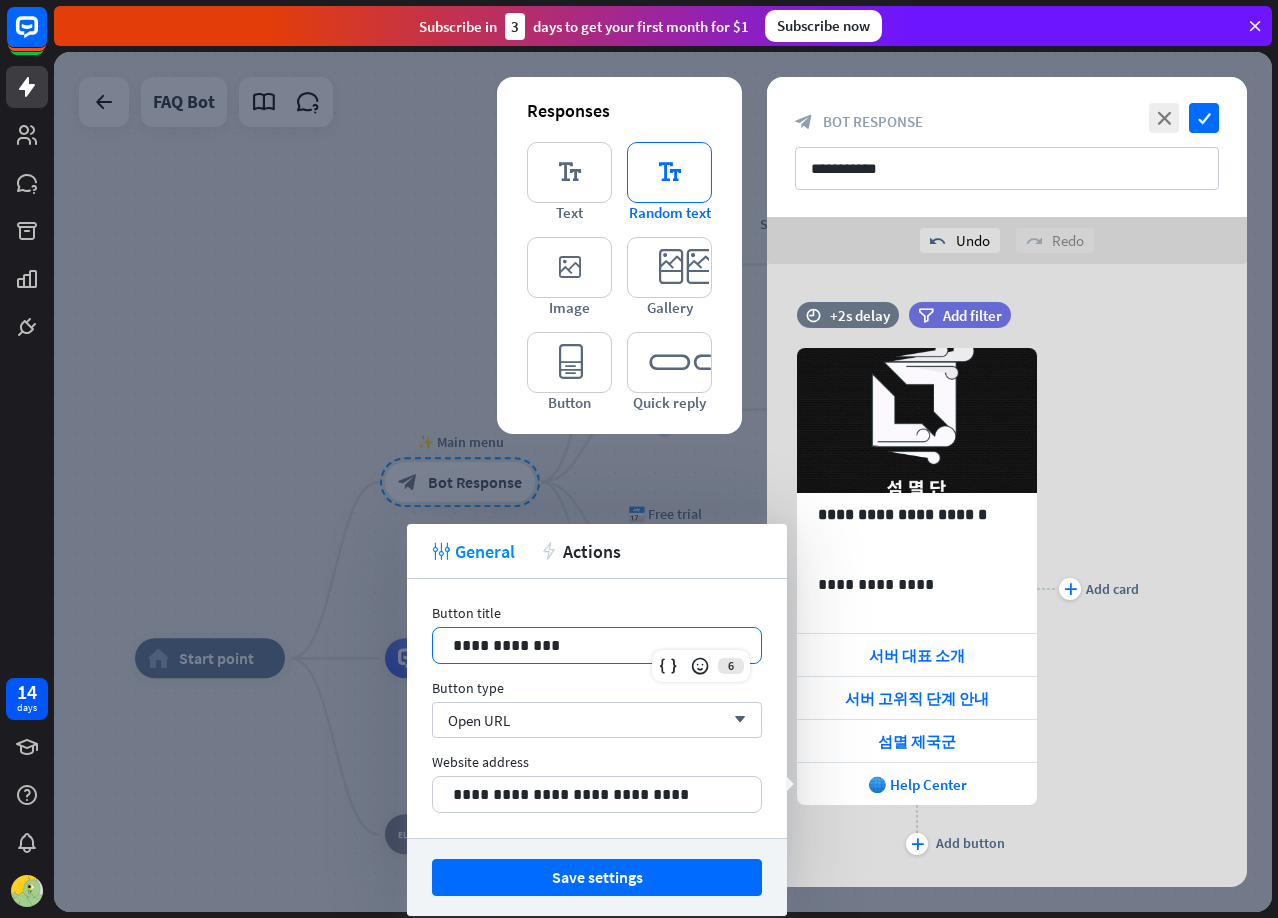 type 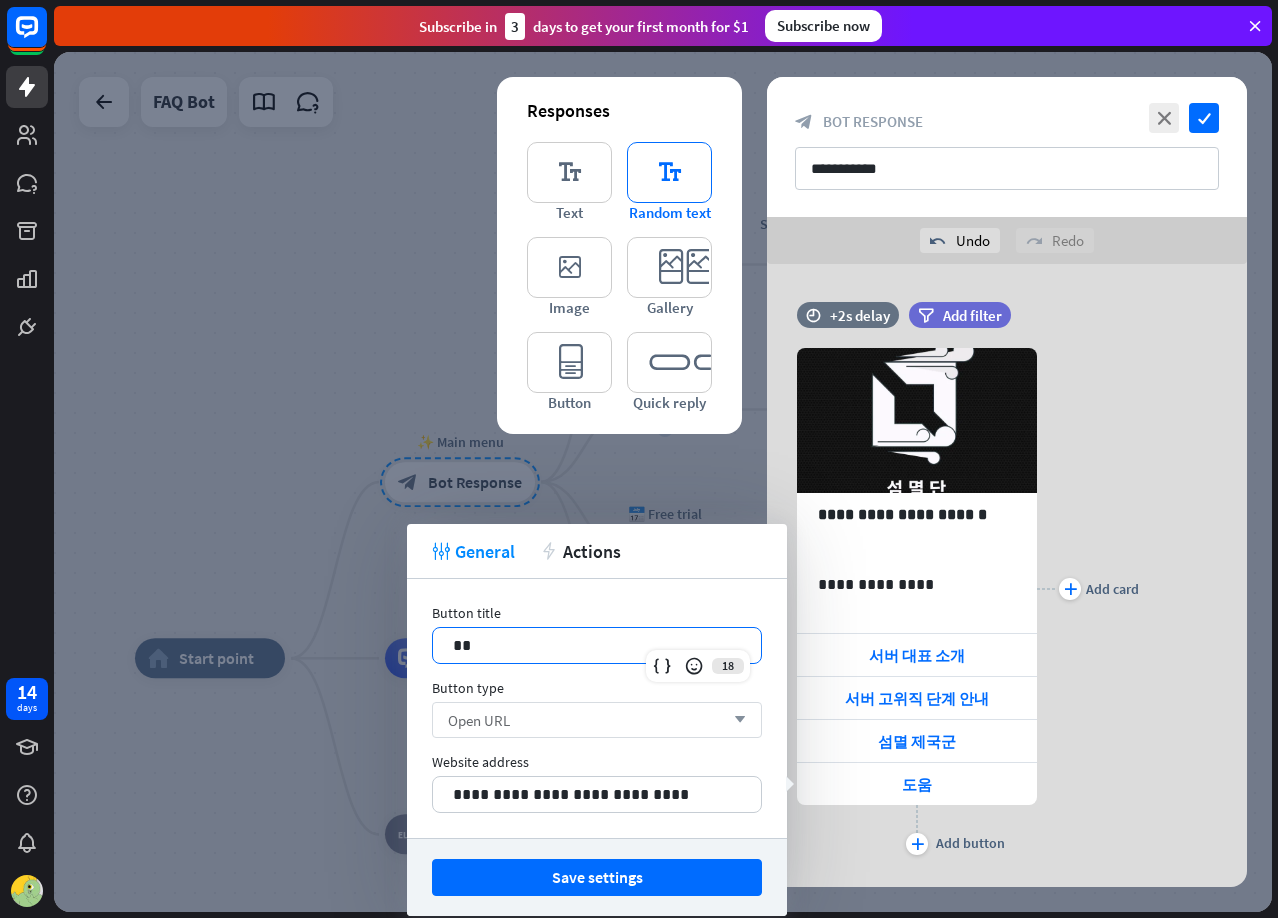 click on "Open URL
arrow_down" at bounding box center [597, 720] 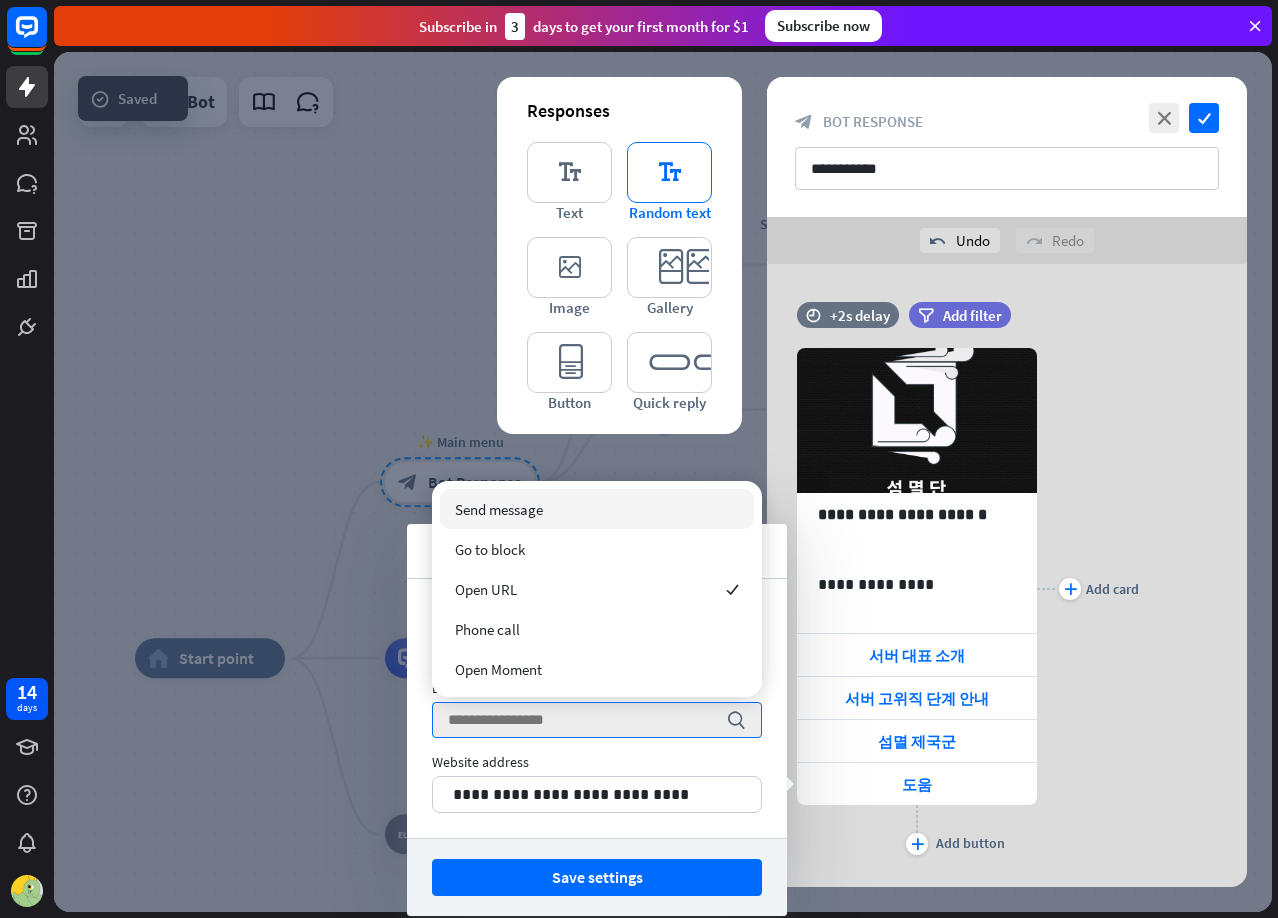 click on "Send message" at bounding box center (499, 509) 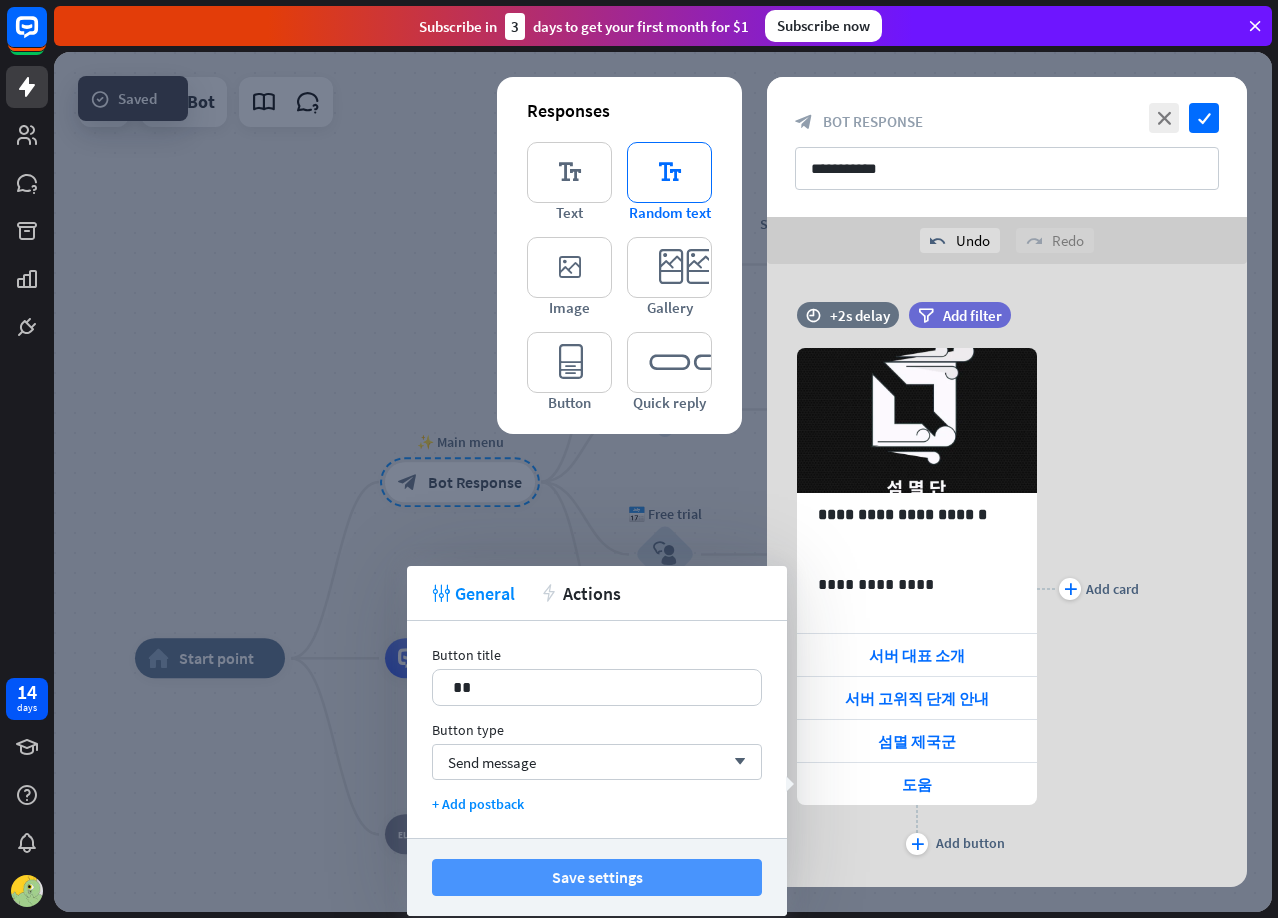click on "Save settings" at bounding box center [597, 877] 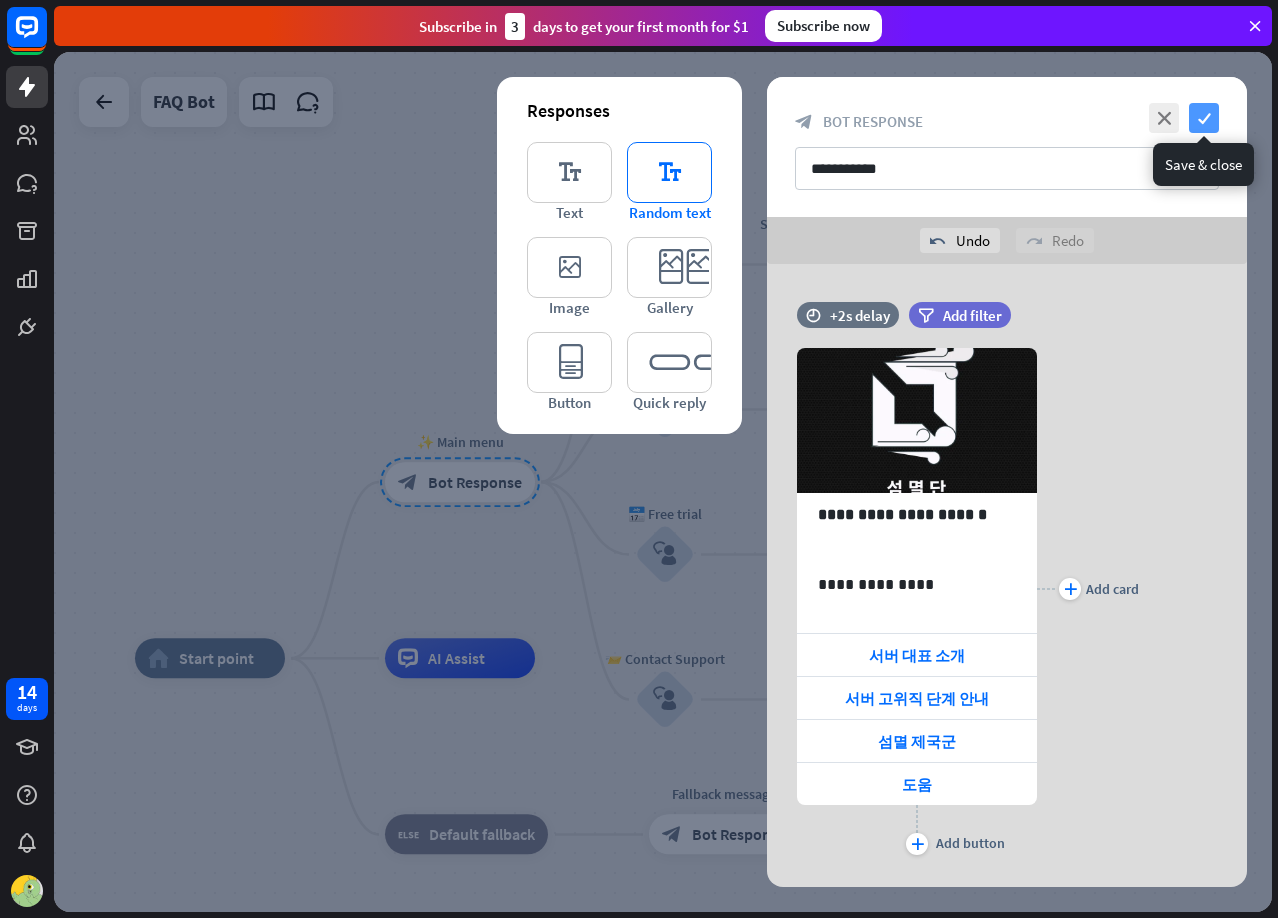 click on "check" at bounding box center (1204, 118) 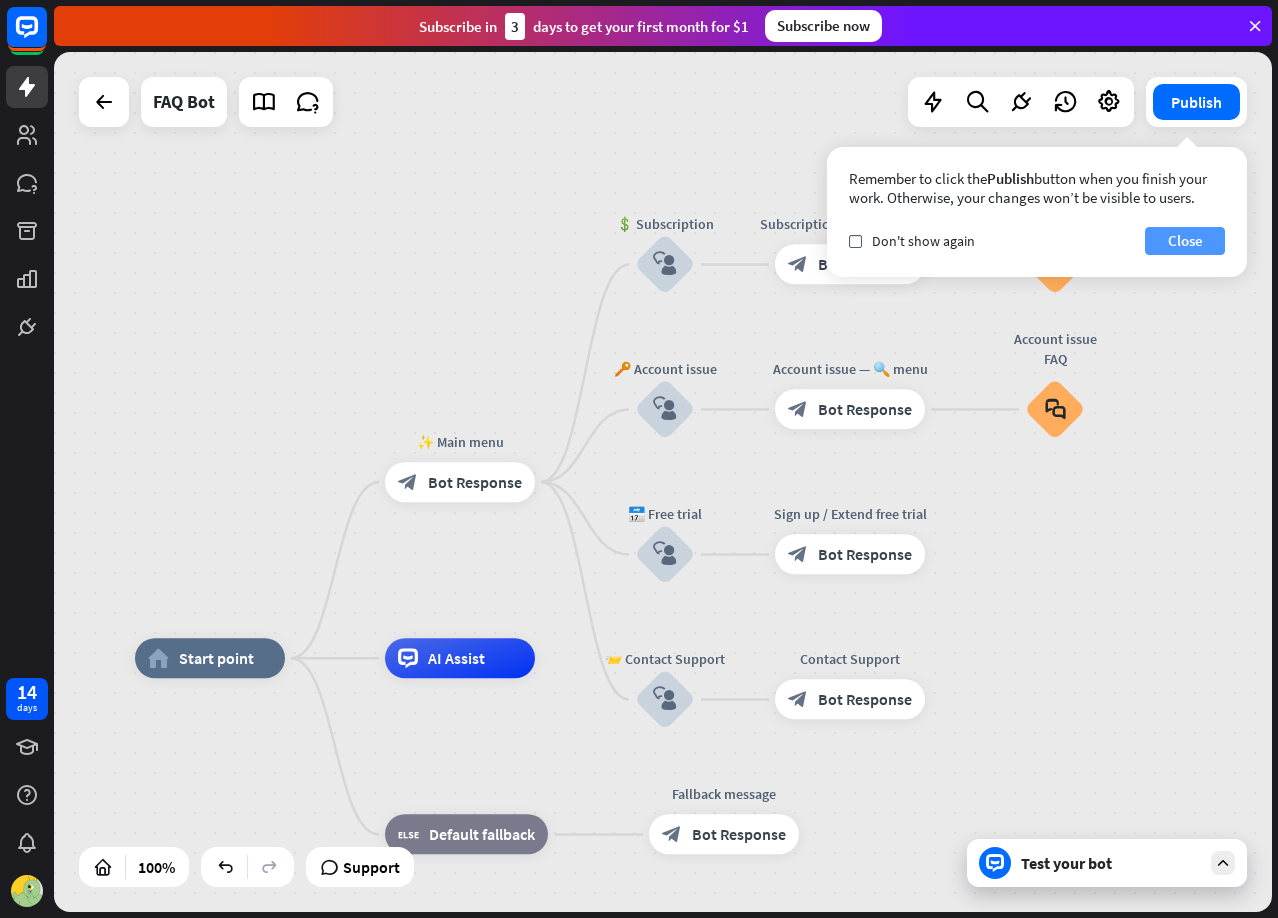 click on "Close" at bounding box center (1185, 241) 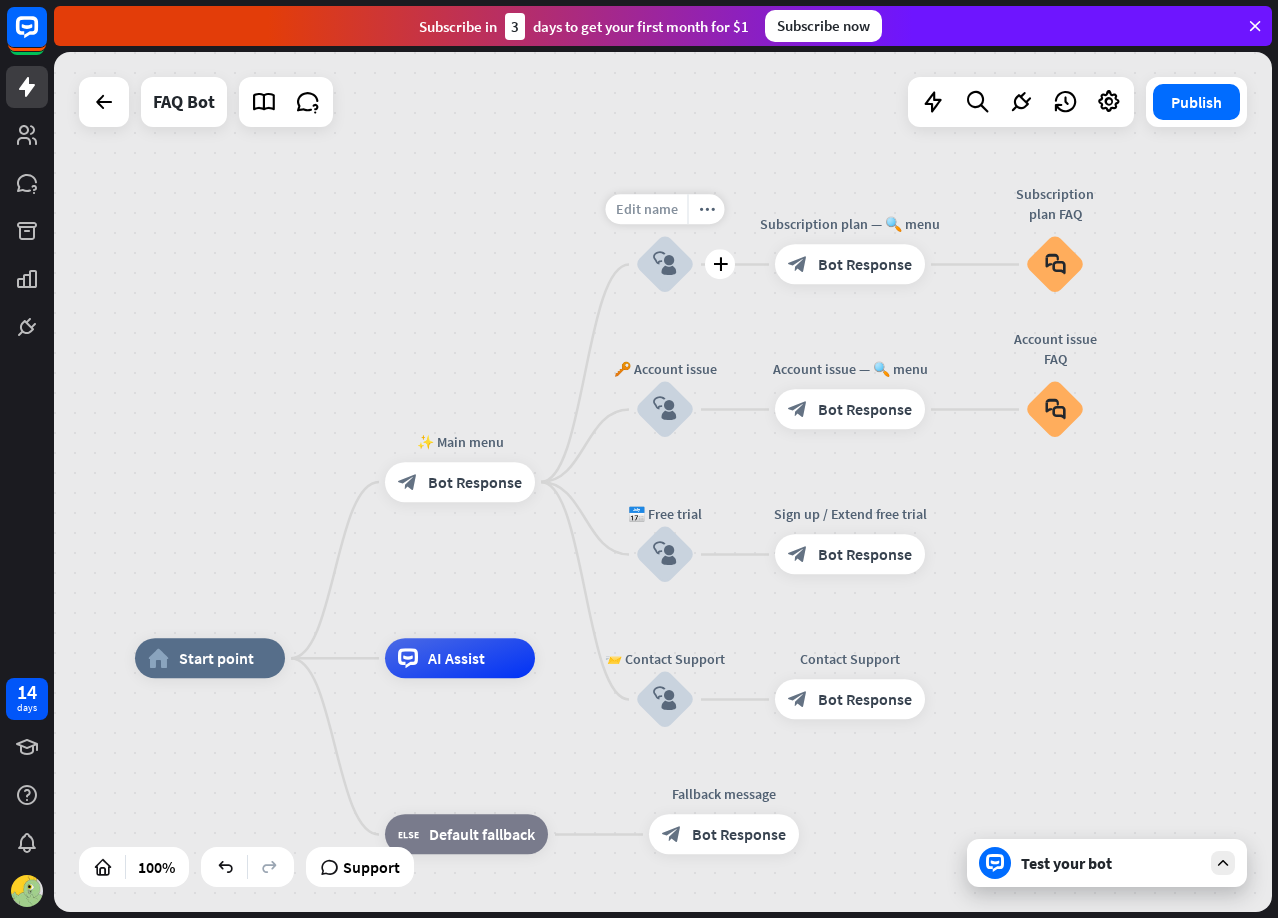 click on "Edit name" at bounding box center [647, 210] 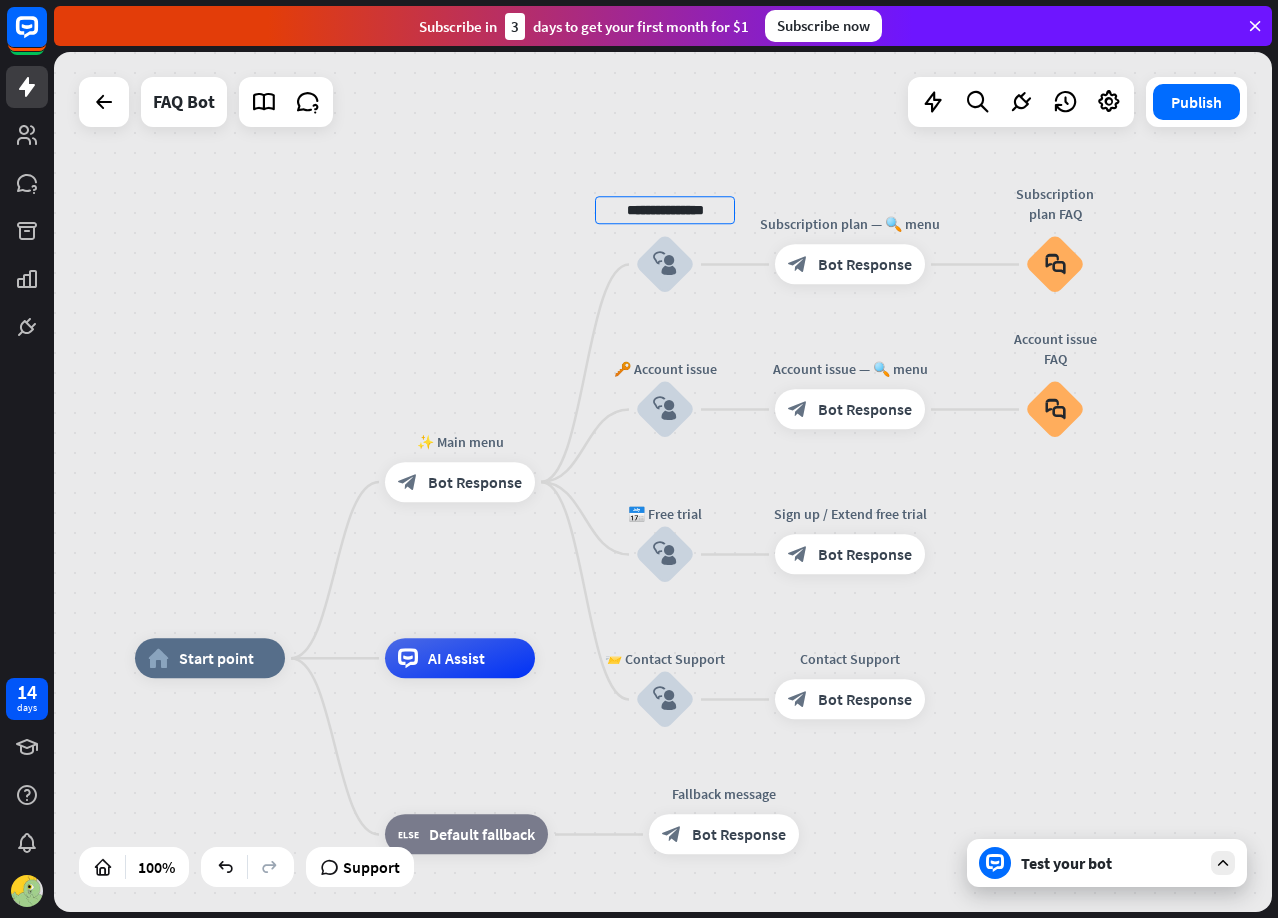 drag, startPoint x: 716, startPoint y: 218, endPoint x: 144, endPoint y: 233, distance: 572.19666 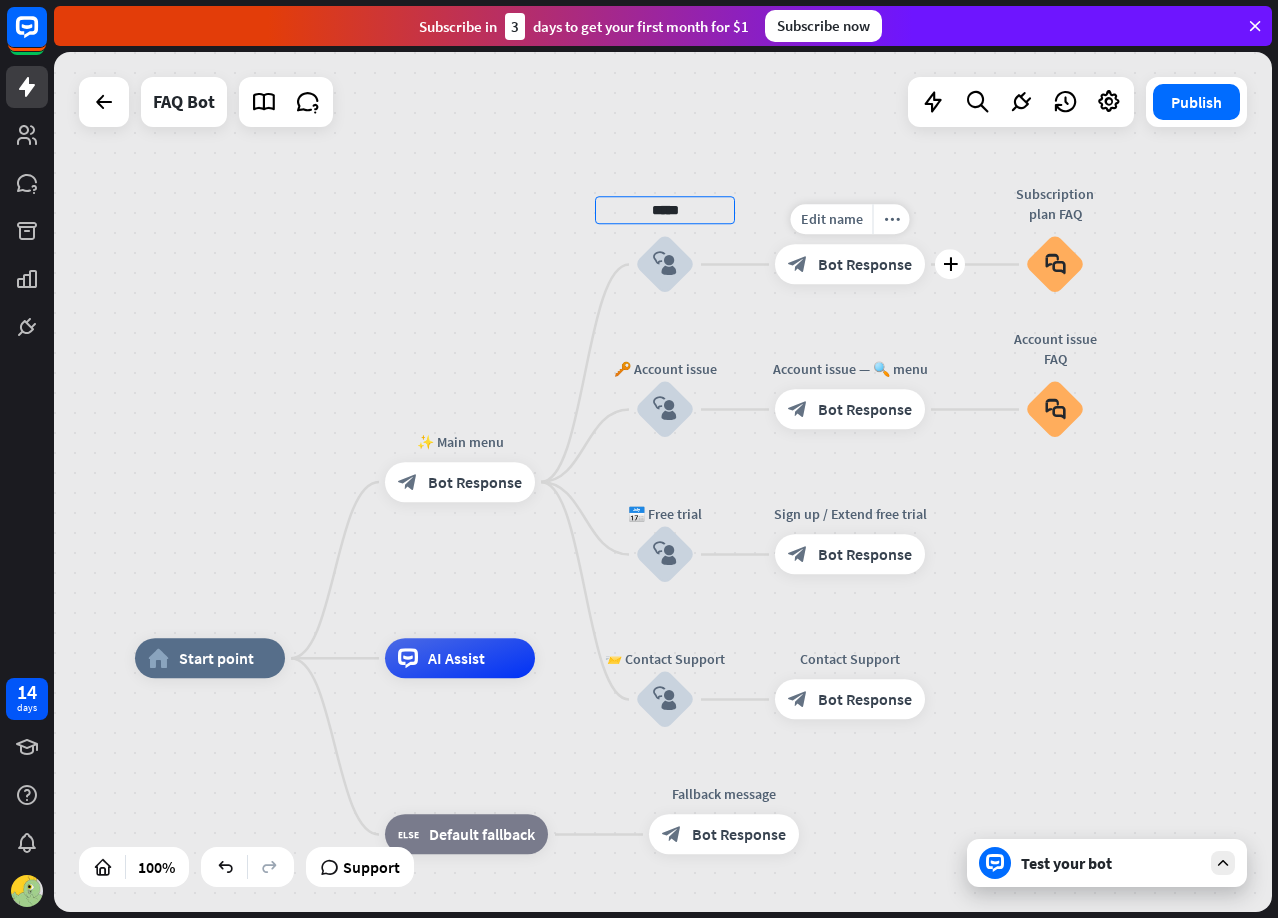 type on "*****" 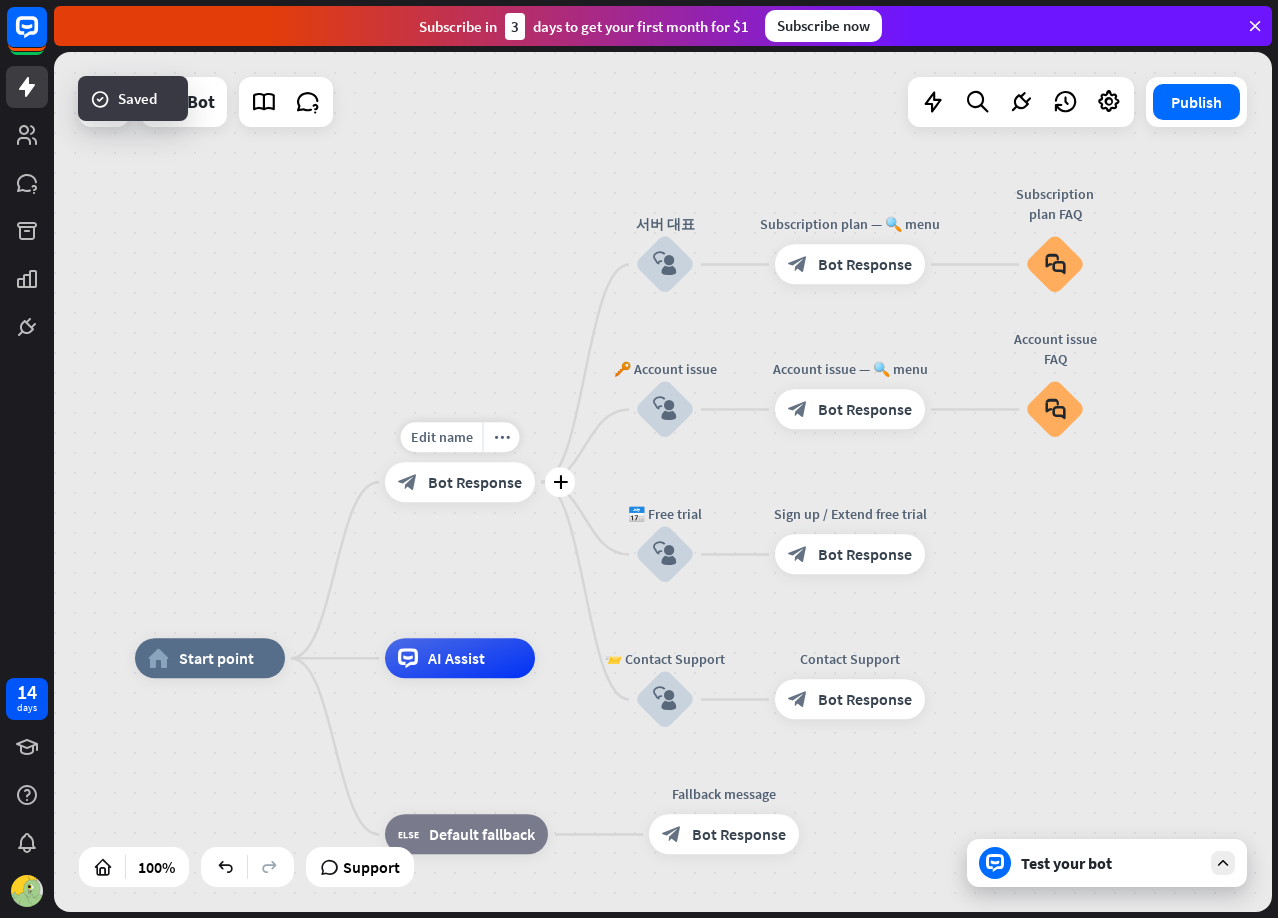click on "Bot Response" at bounding box center [475, 482] 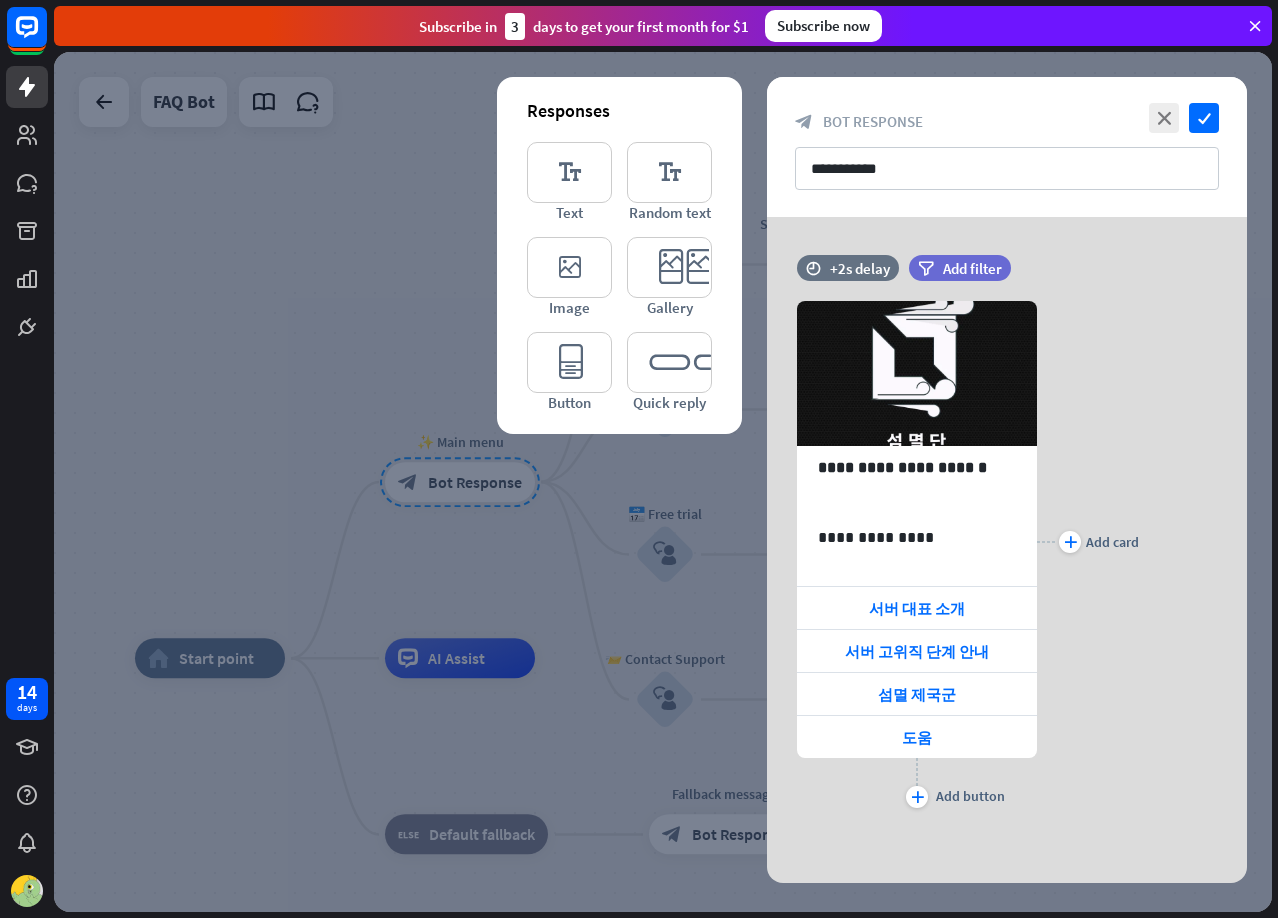 click at bounding box center [663, 482] 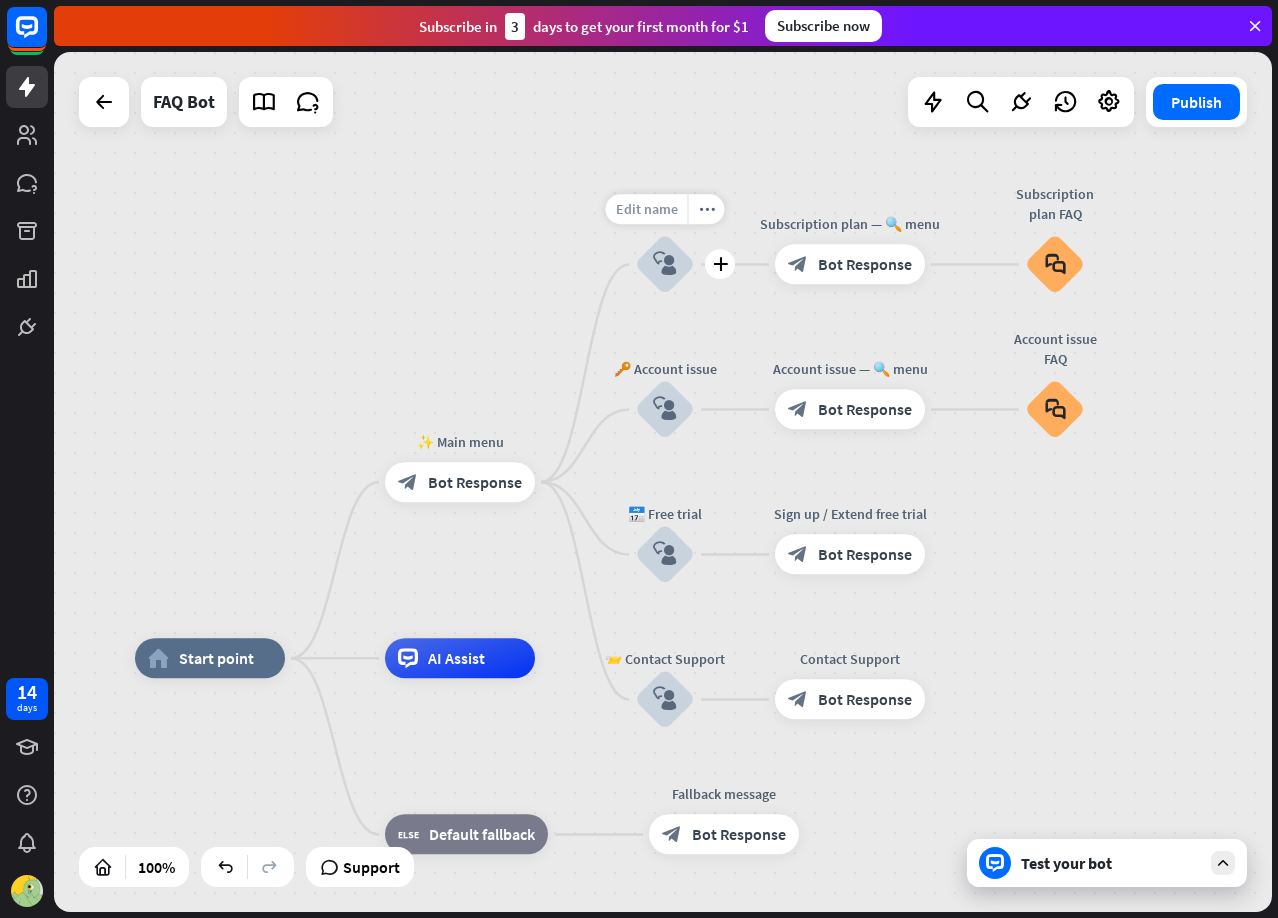 click on "Edit name" at bounding box center (647, 210) 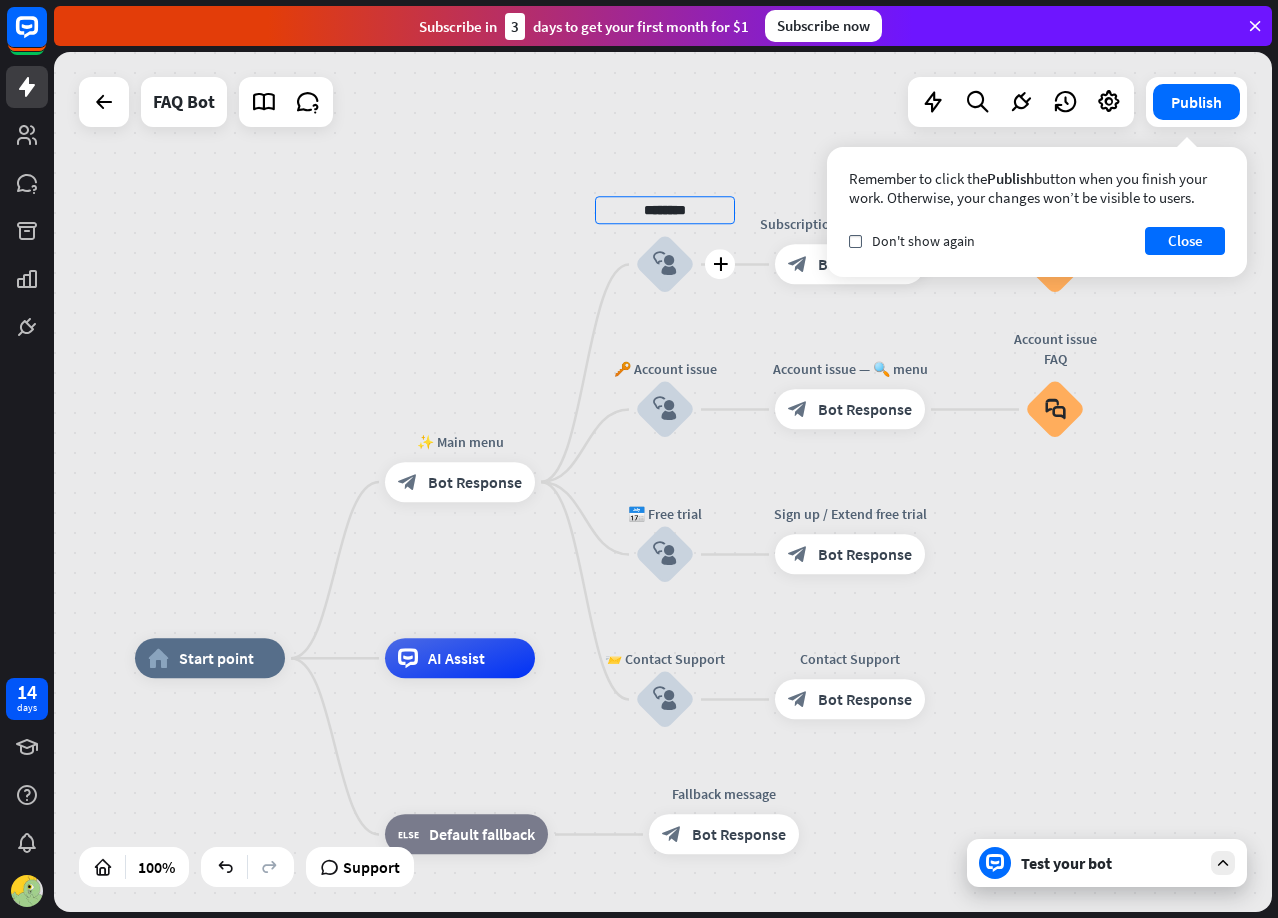 type on "********" 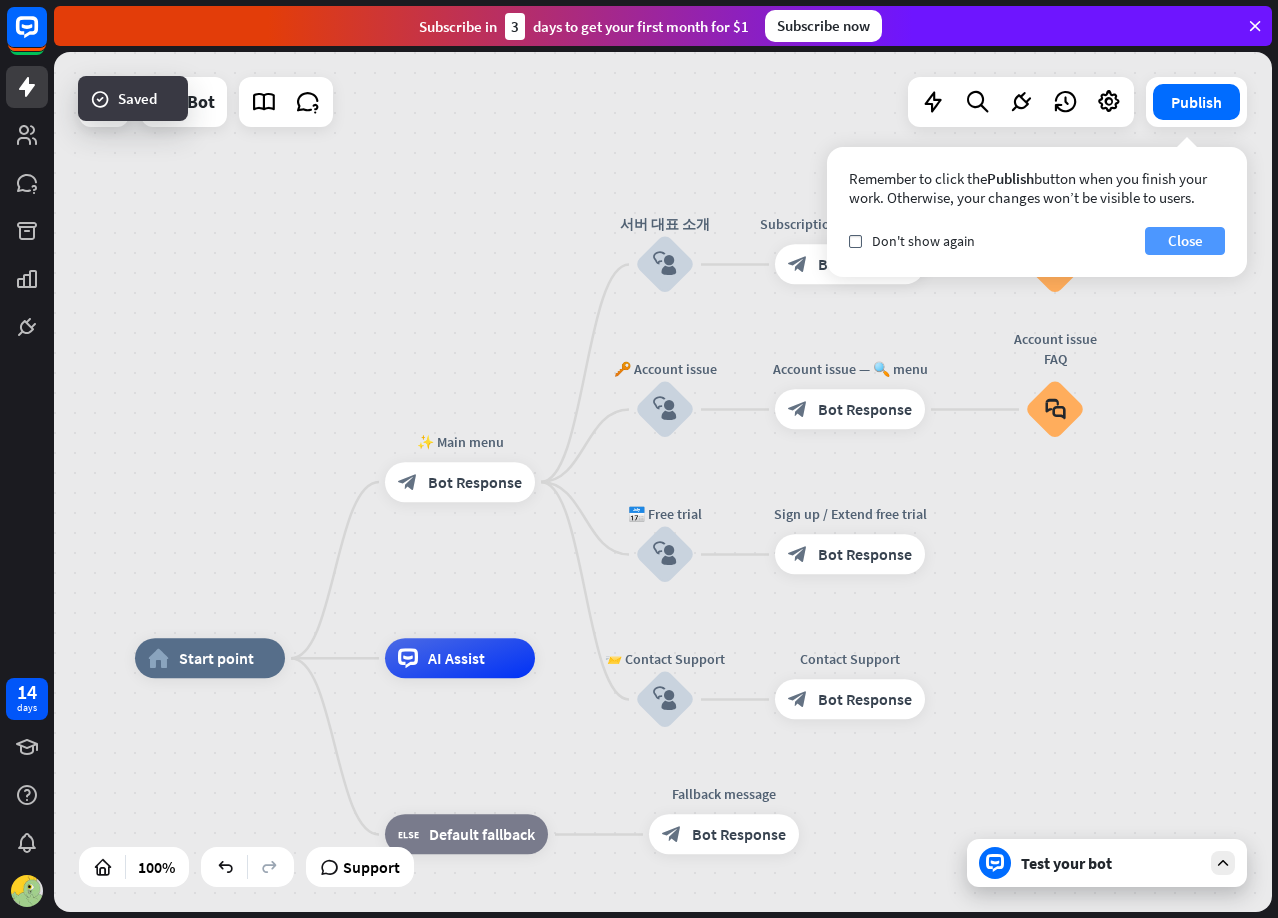 click on "Close" at bounding box center [1185, 241] 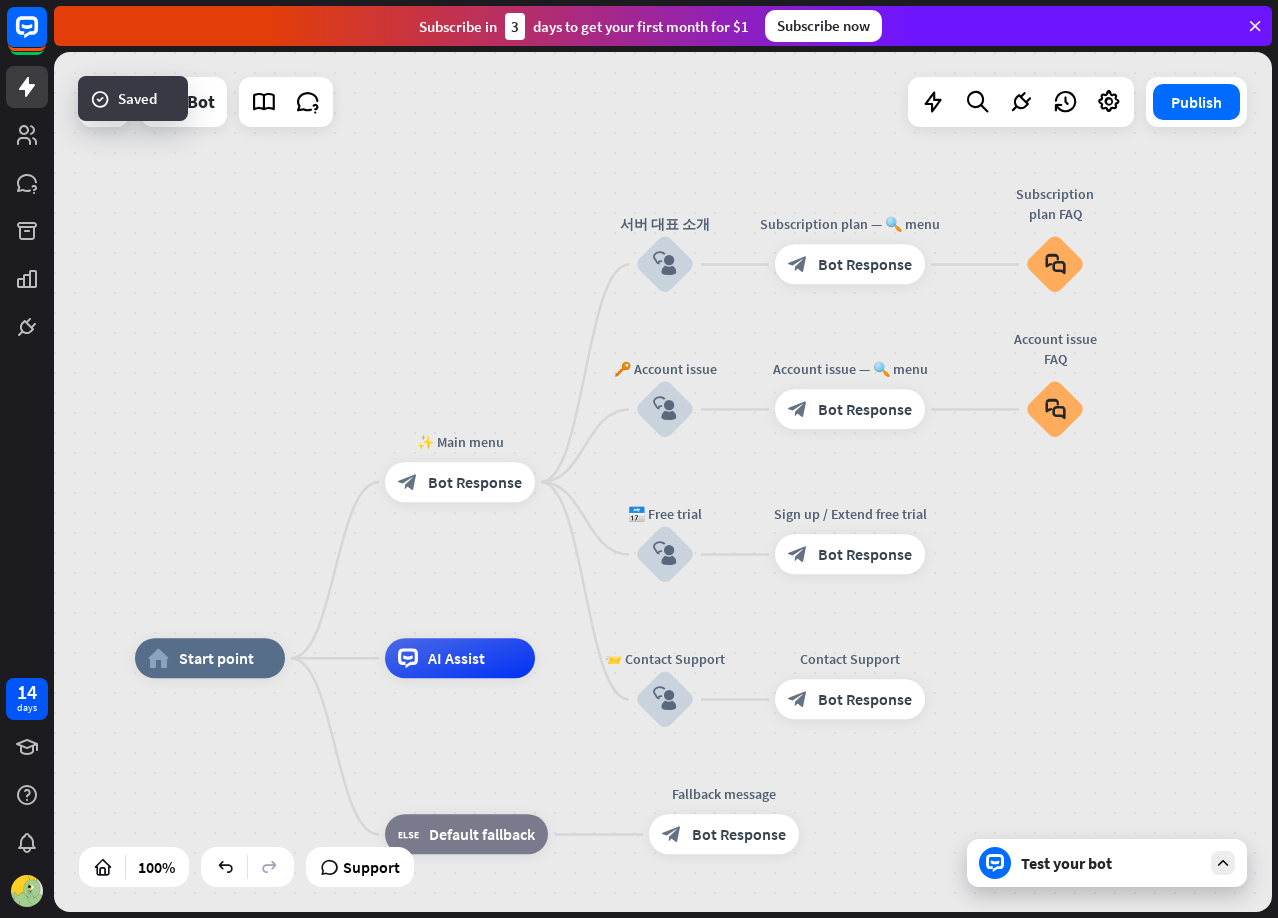 click on "home_2   Start point                 ✨ Main menu   block_bot_response   Bot Response                 서버 대표 소개   block_user_input                 Subscription plan — 🔍 menu   block_bot_response   Bot Response                 Subscription plan FAQ   block_faq                 🔑 Account issue   block_user_input                 Account issue — 🔍 menu   block_bot_response   Bot Response                 Account issue FAQ   block_faq                 📅 Free trial   block_user_input                 Sign up / Extend free trial   block_bot_response   Bot Response                 📨 Contact Support   block_user_input                 Contact Support   block_bot_response   Bot Response                     AI Assist                   block_fallback   Default fallback                 Fallback message   block_bot_response   Bot Response" at bounding box center [744, 1088] 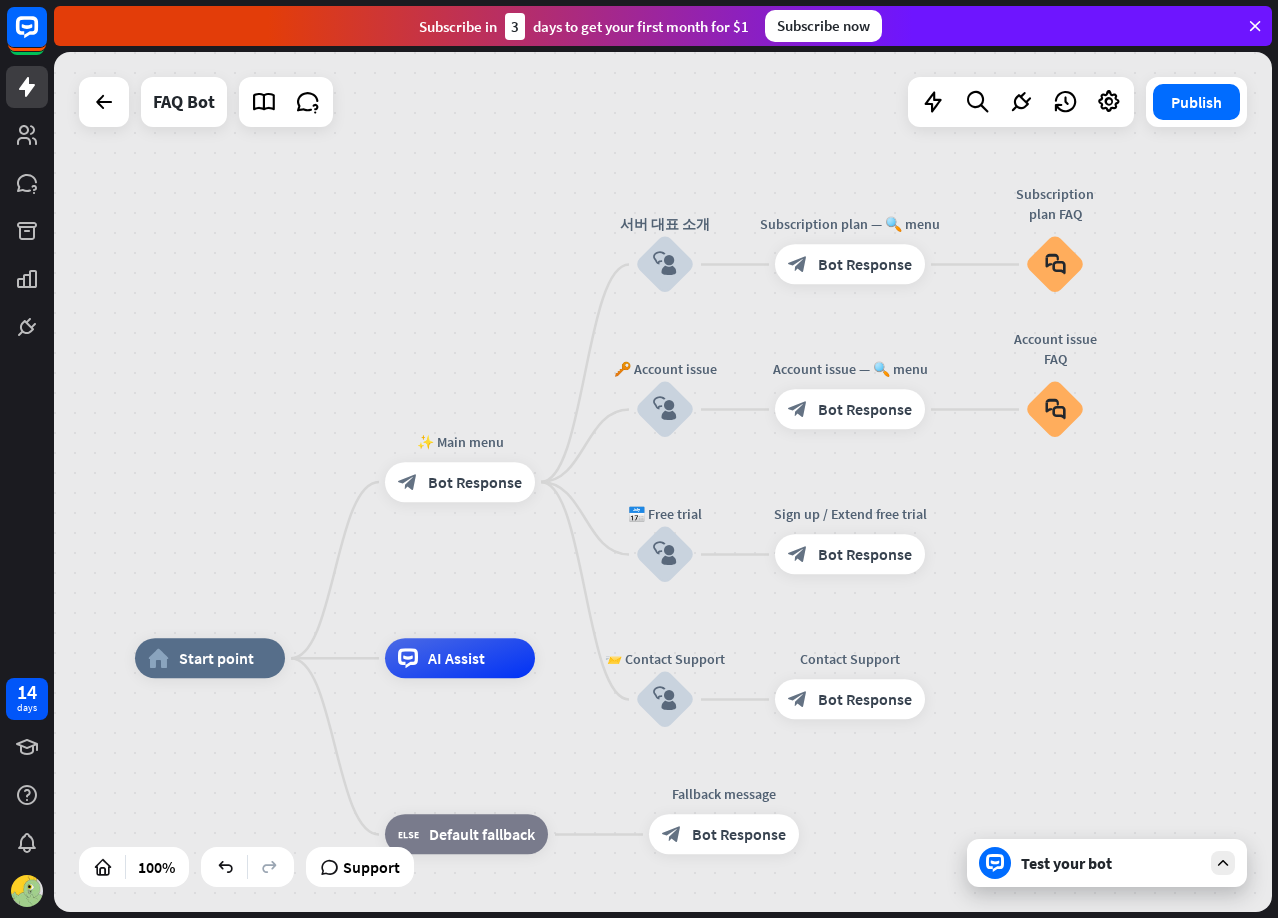 click at bounding box center (1223, 863) 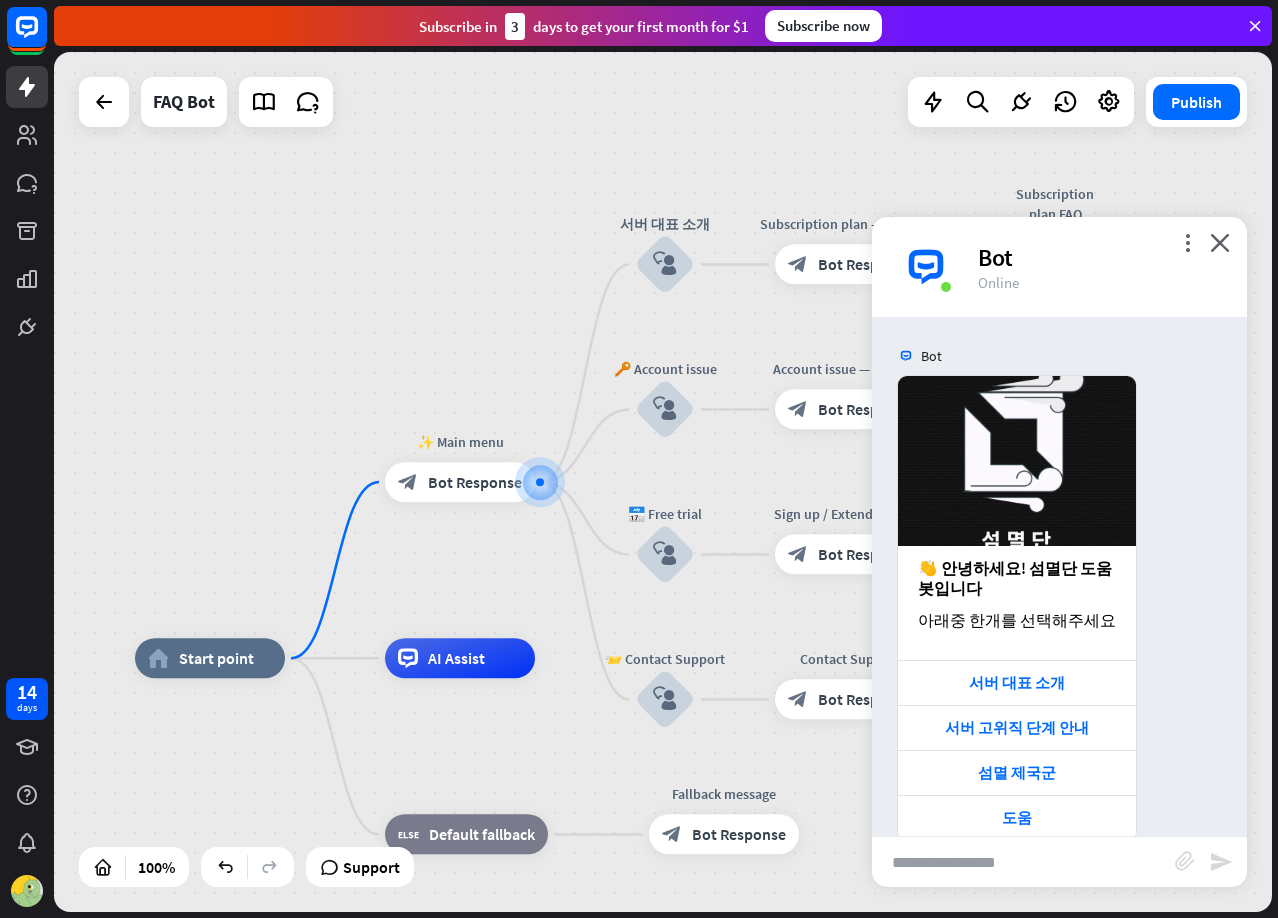 scroll, scrollTop: 35, scrollLeft: 0, axis: vertical 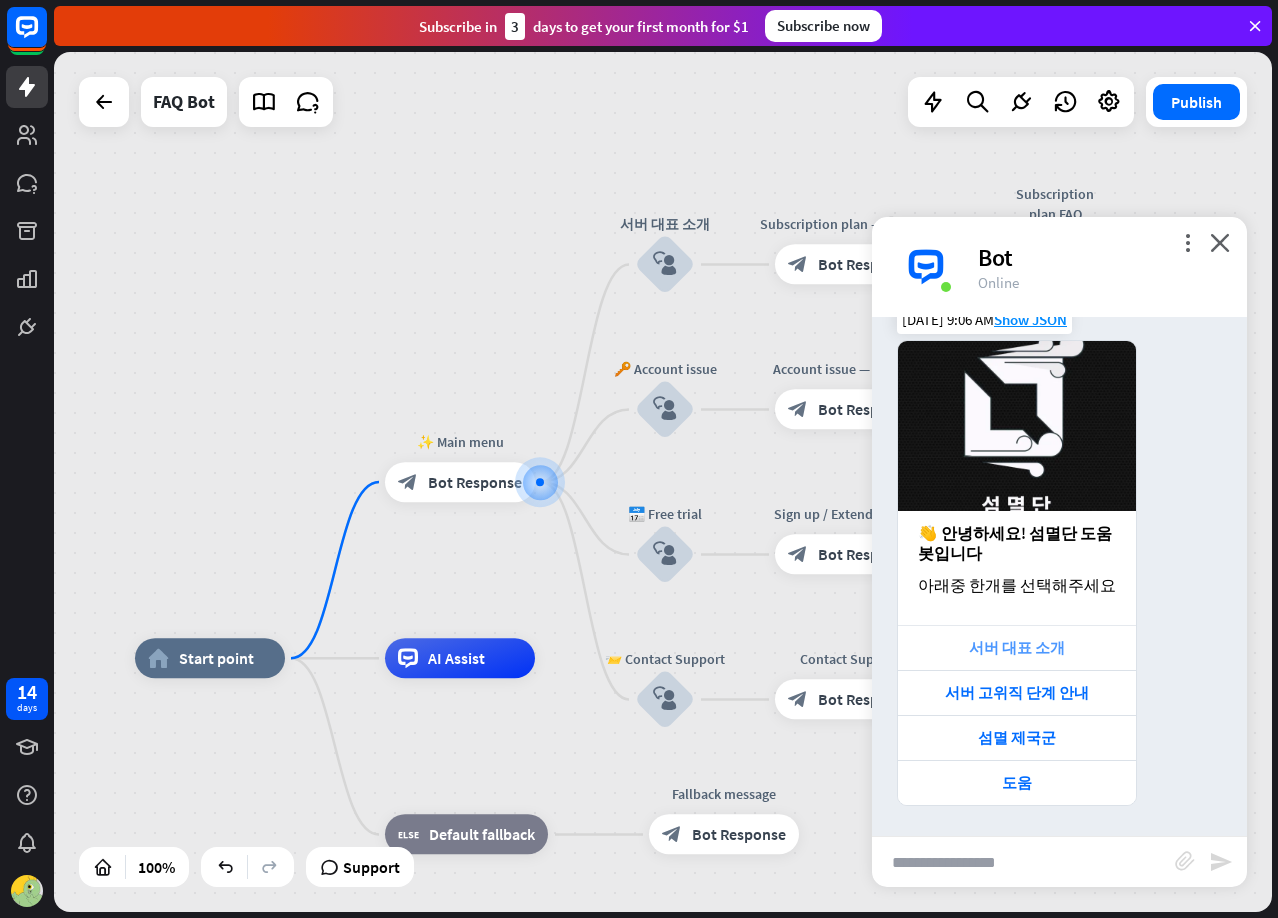click on "서버 대표 소개" at bounding box center (1017, 647) 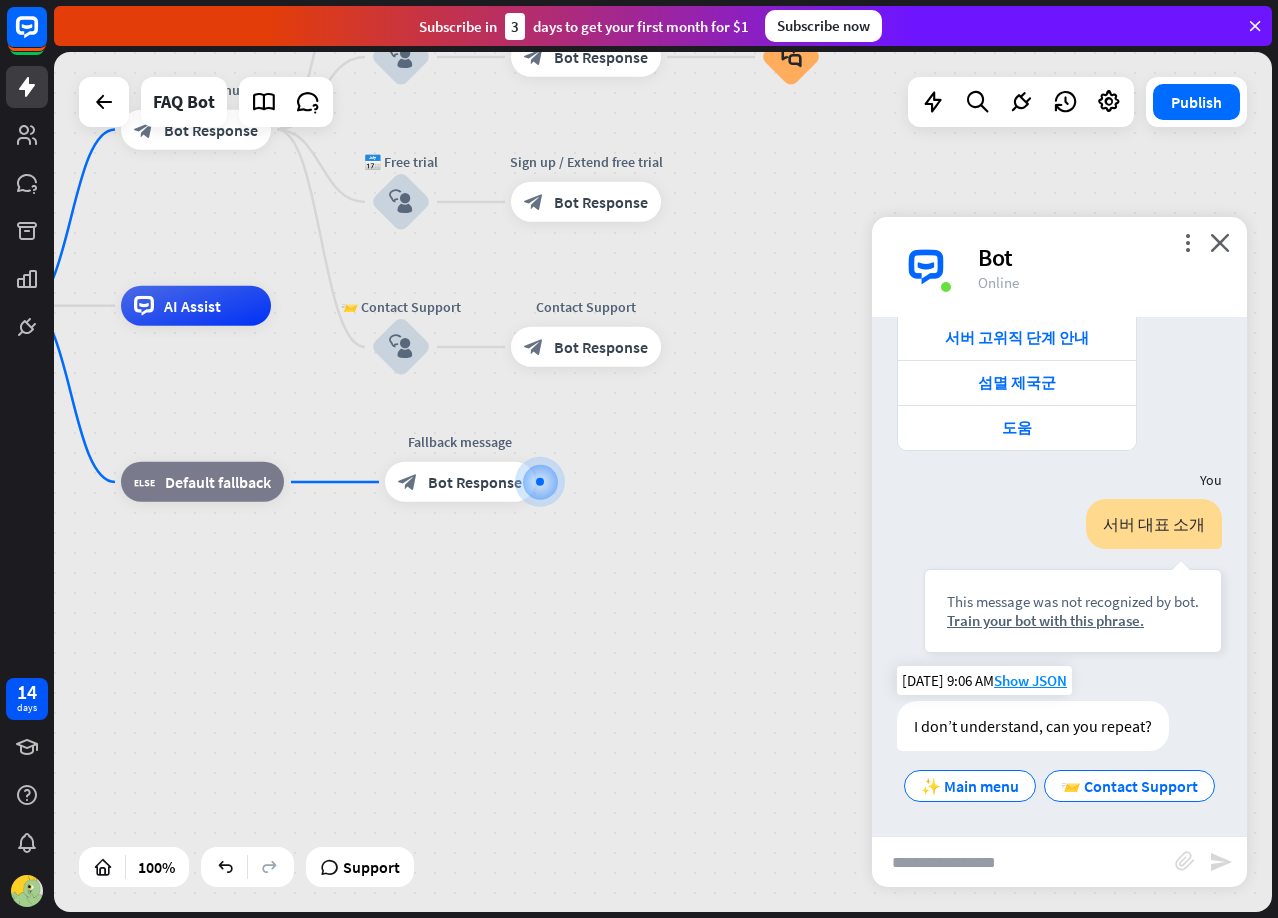 scroll, scrollTop: 430, scrollLeft: 0, axis: vertical 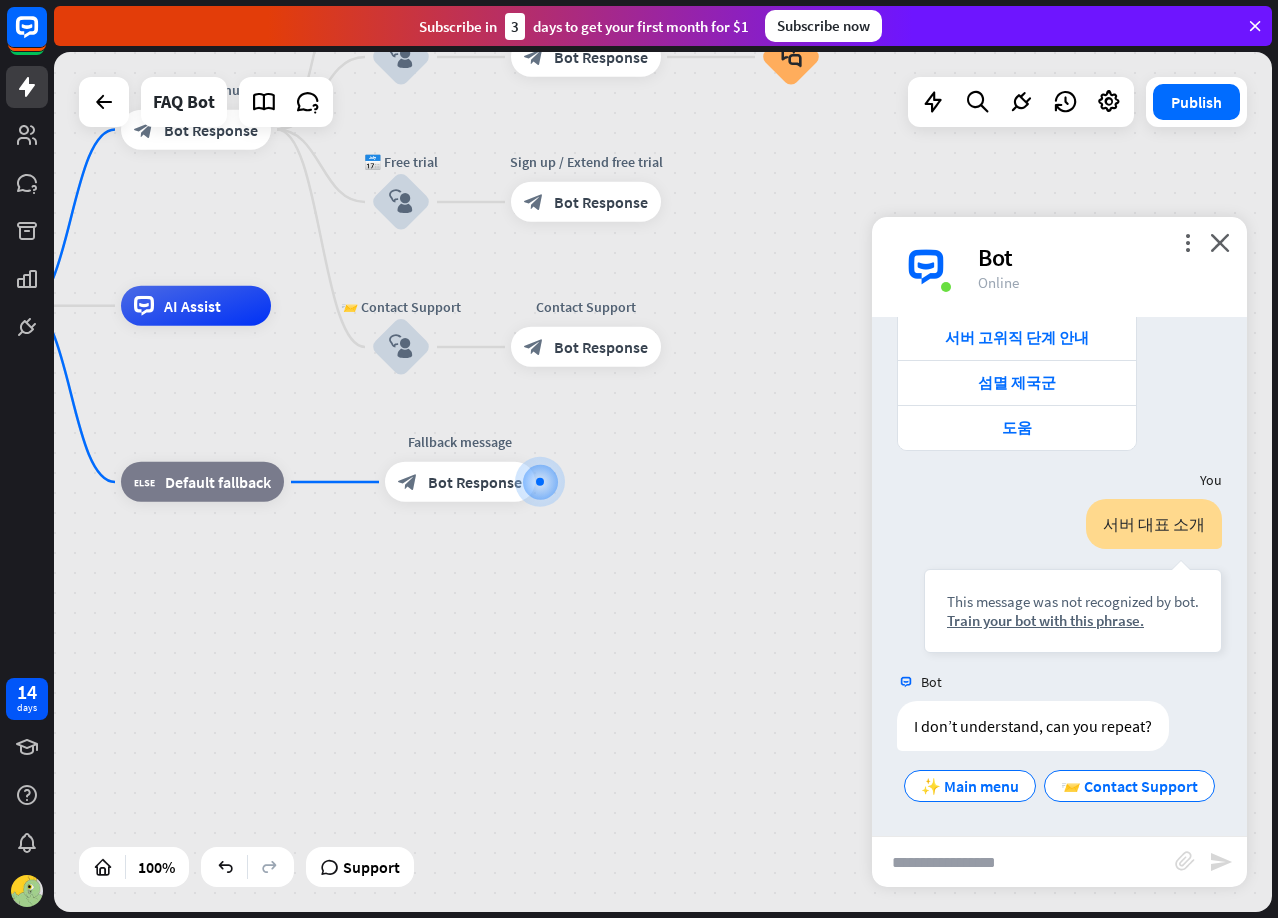 click on "Bot" at bounding box center (1100, 257) 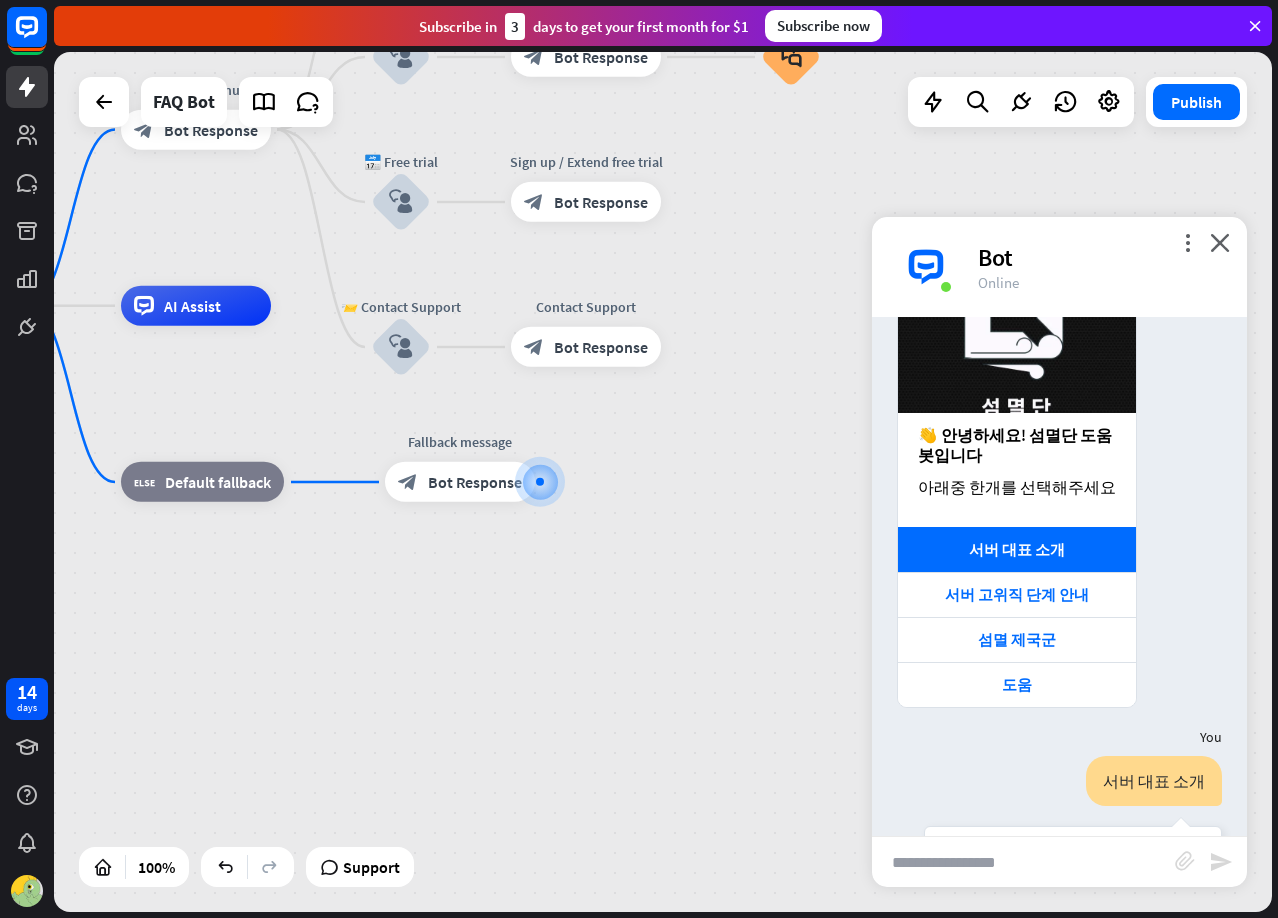 scroll, scrollTop: 130, scrollLeft: 0, axis: vertical 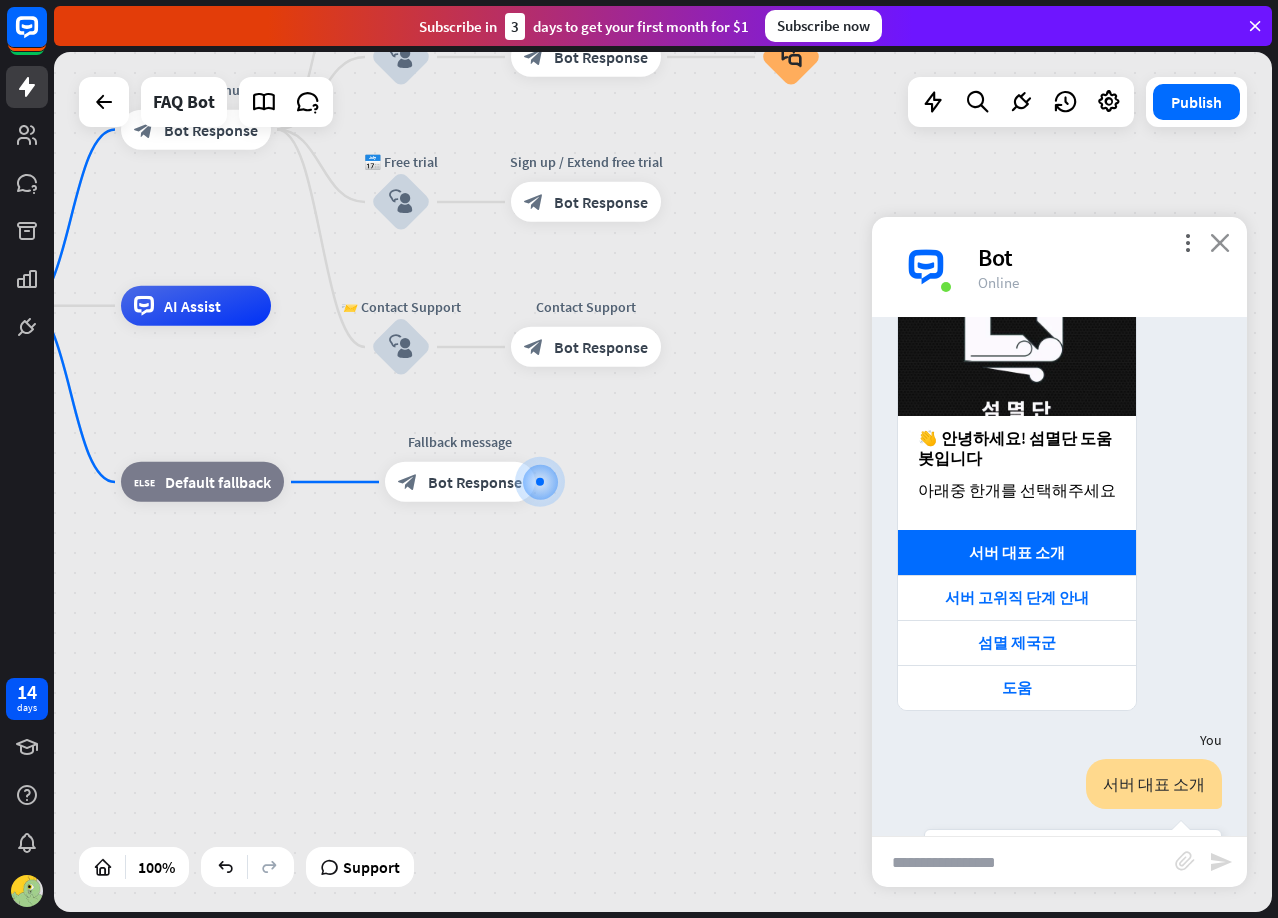 click on "close" at bounding box center (1220, 242) 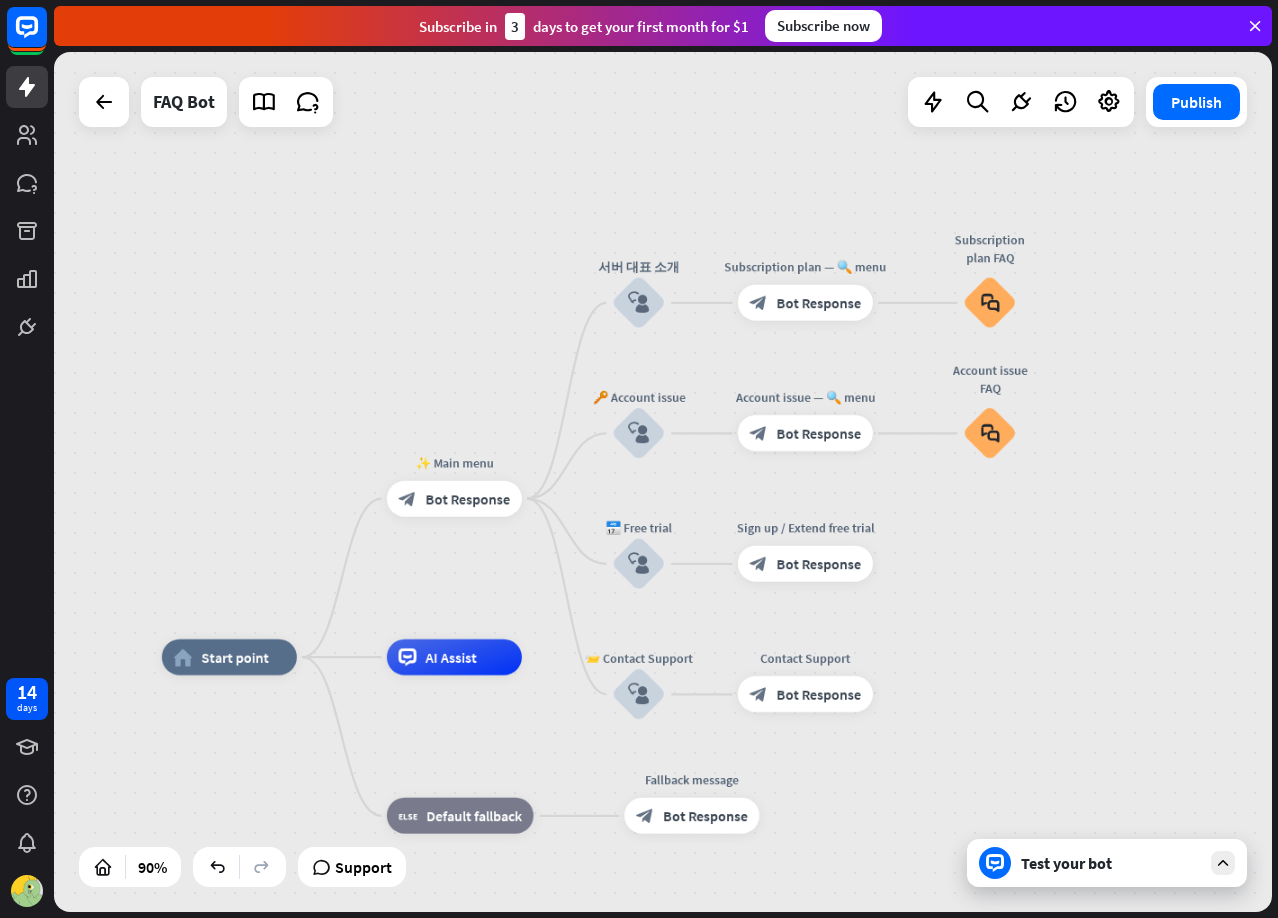 drag, startPoint x: 653, startPoint y: 459, endPoint x: 853, endPoint y: 787, distance: 384.16663 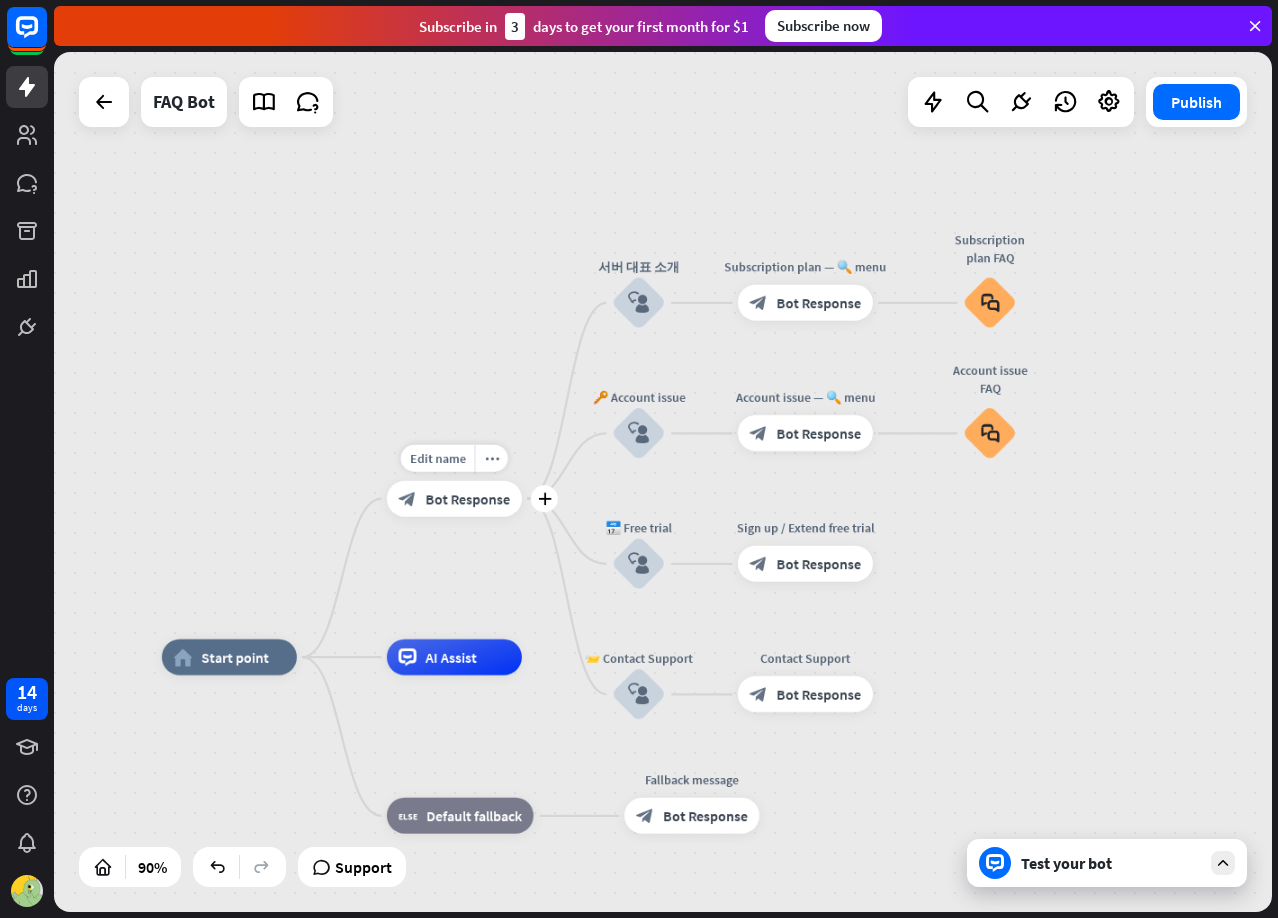 click on "block_bot_response   Bot Response" at bounding box center [454, 499] 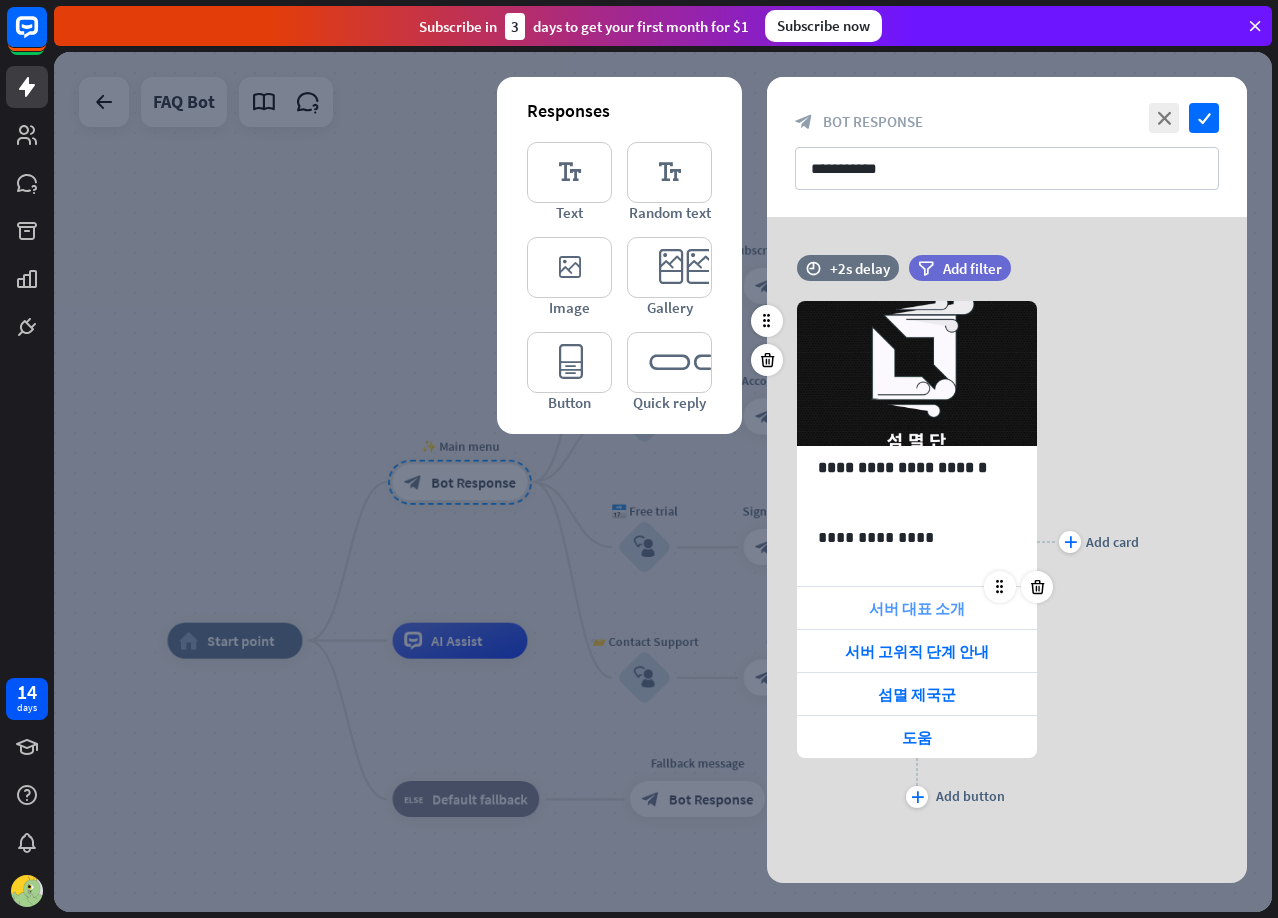 click on "서버 대표 소개" at bounding box center (917, 608) 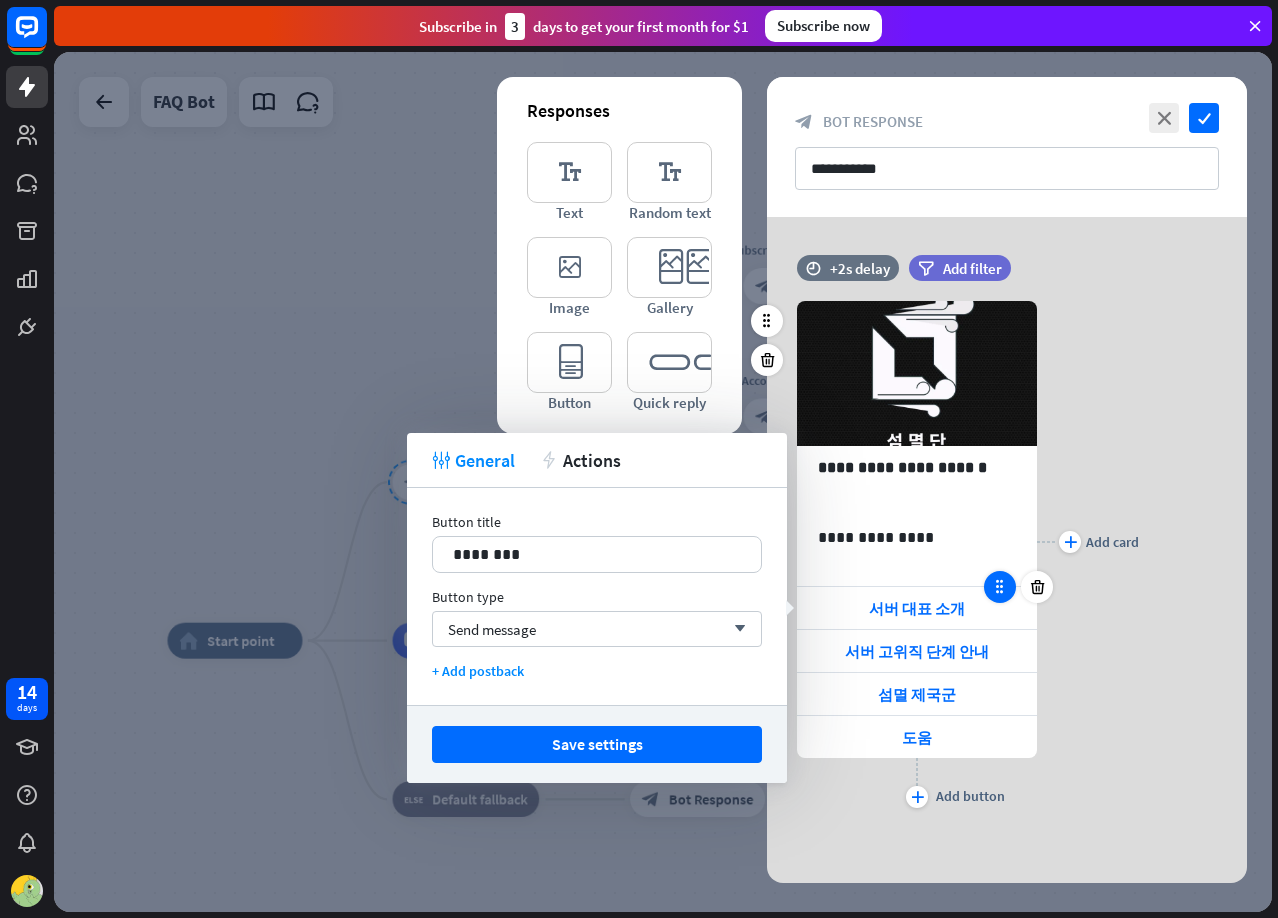 click at bounding box center (1000, 587) 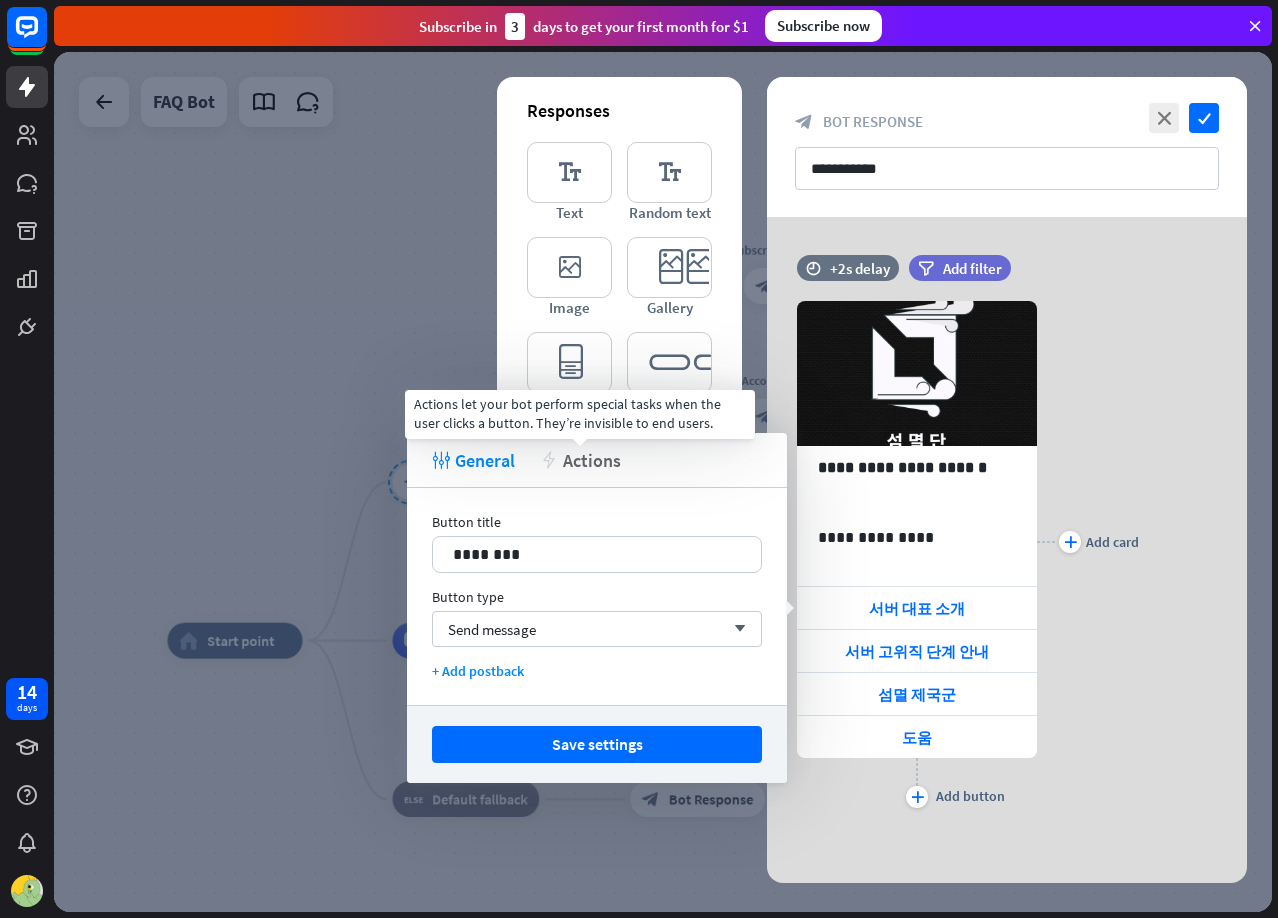 click on "Actions" at bounding box center (592, 460) 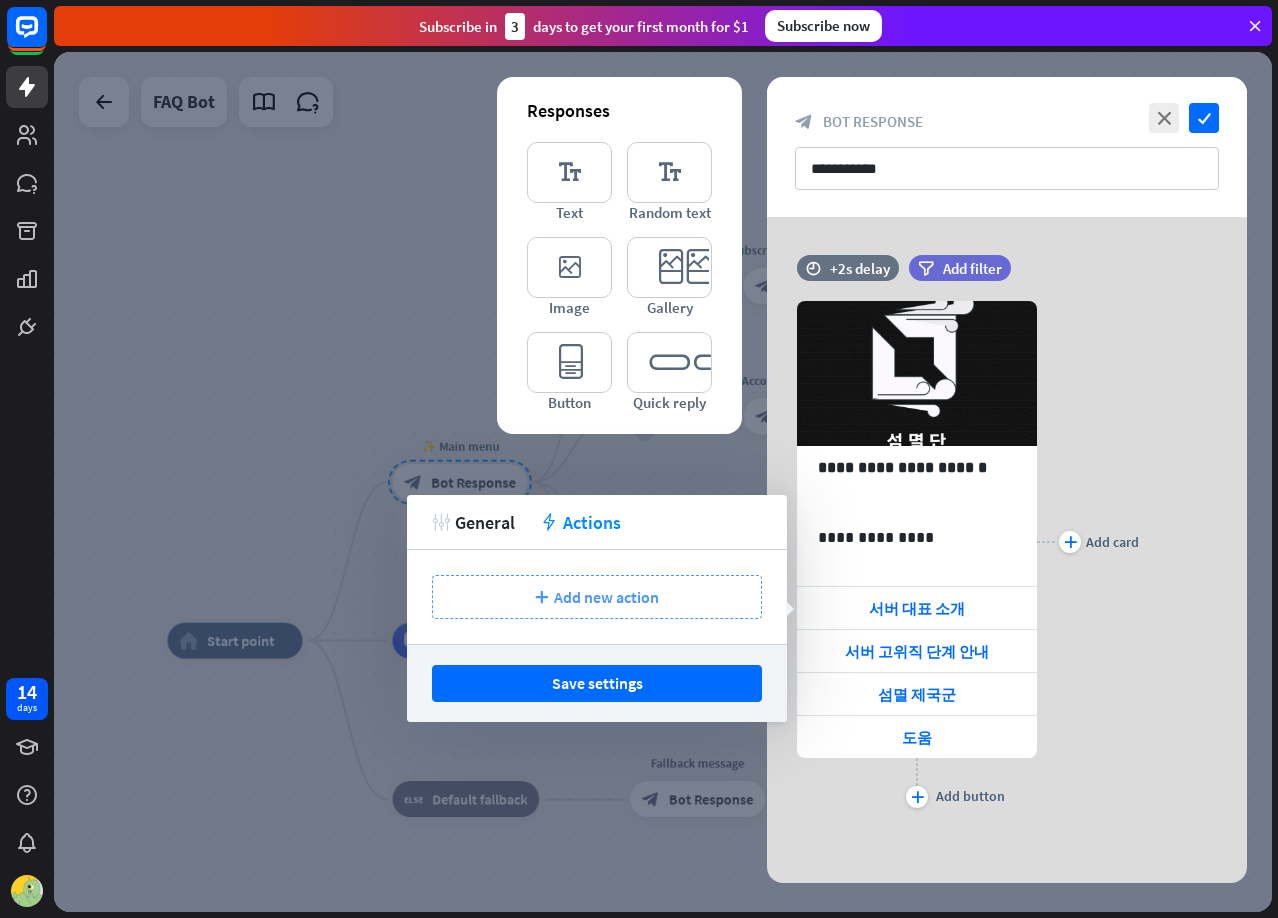 click on "Add new action" at bounding box center [606, 597] 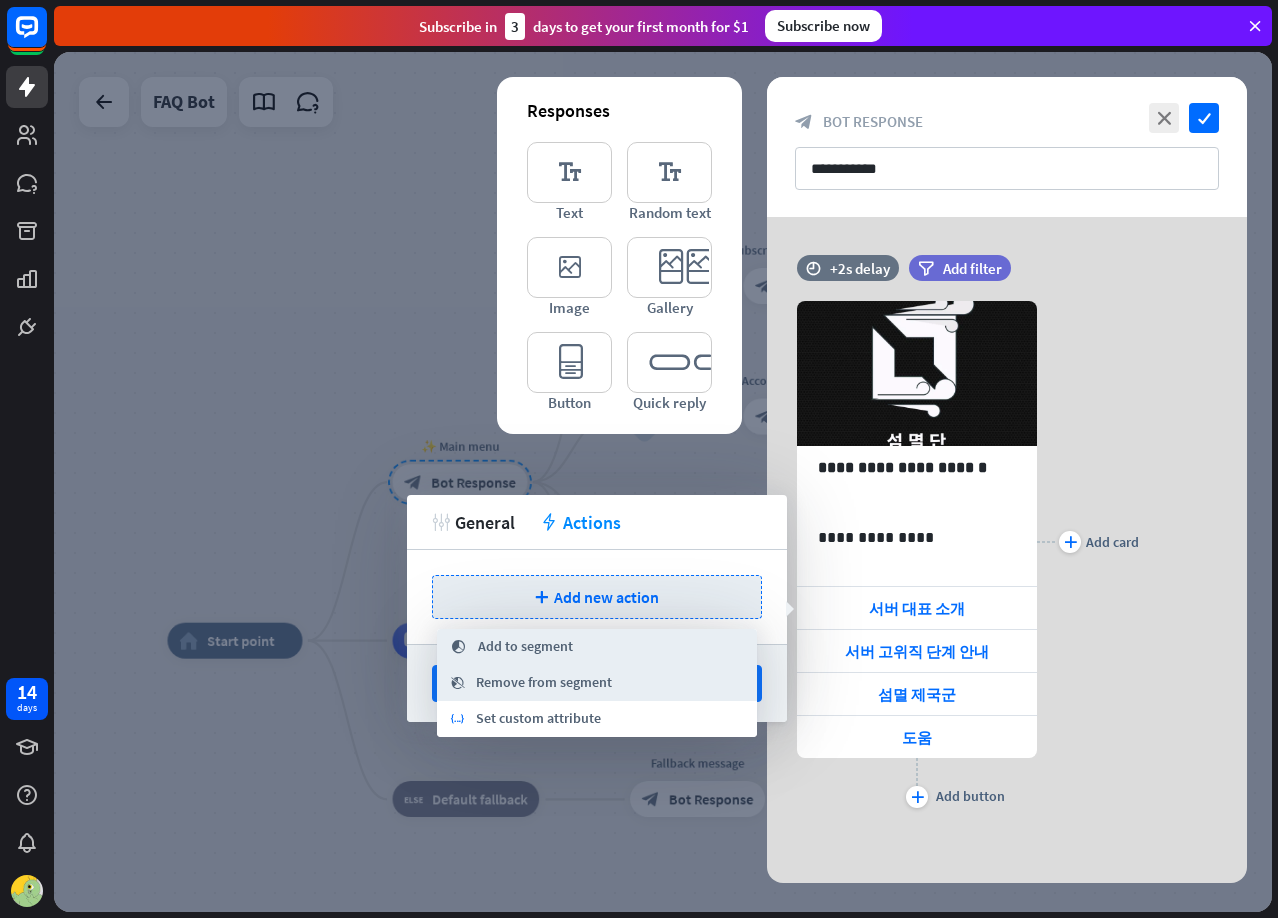 click on "plus
Add new action" at bounding box center (597, 597) 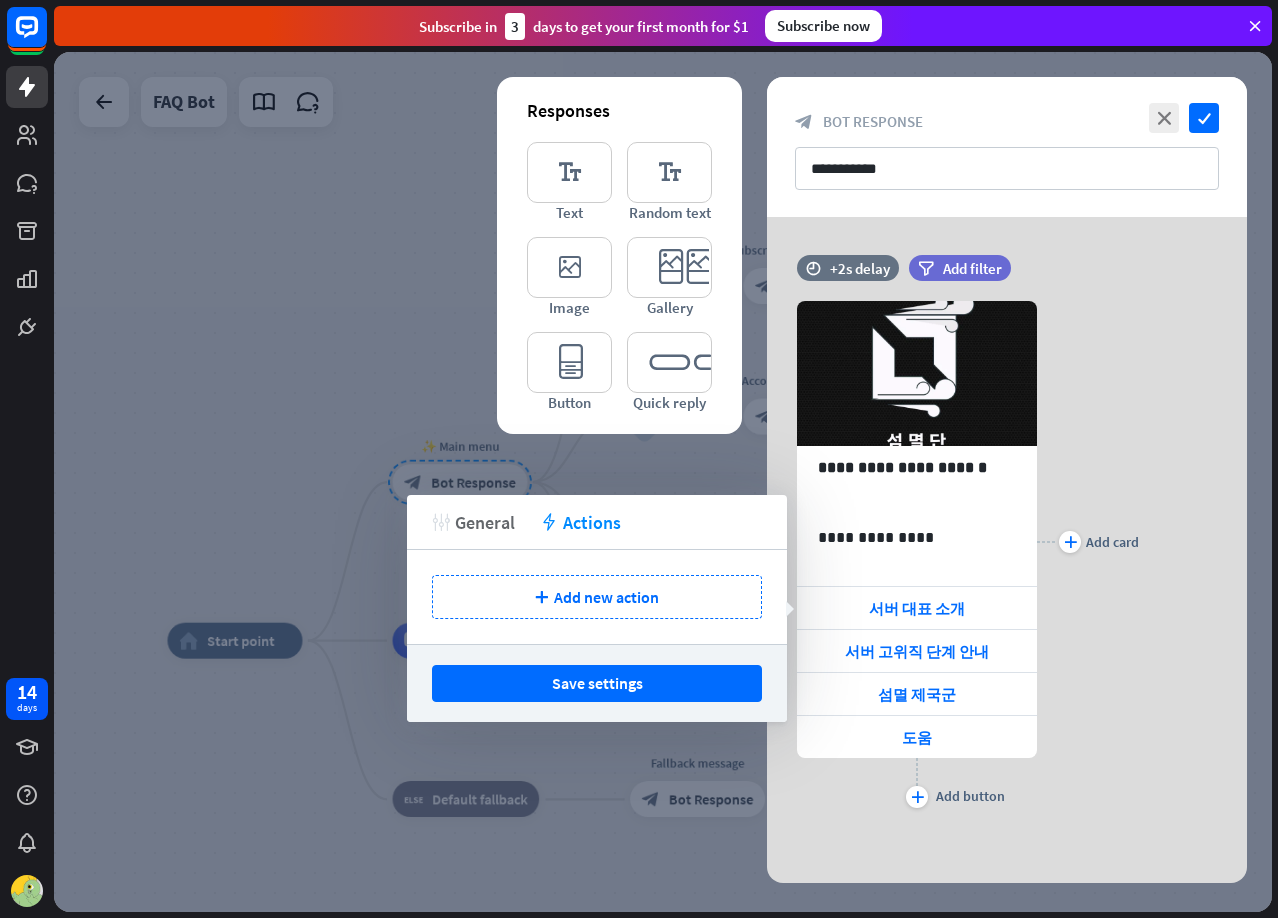 click on "General" at bounding box center [485, 522] 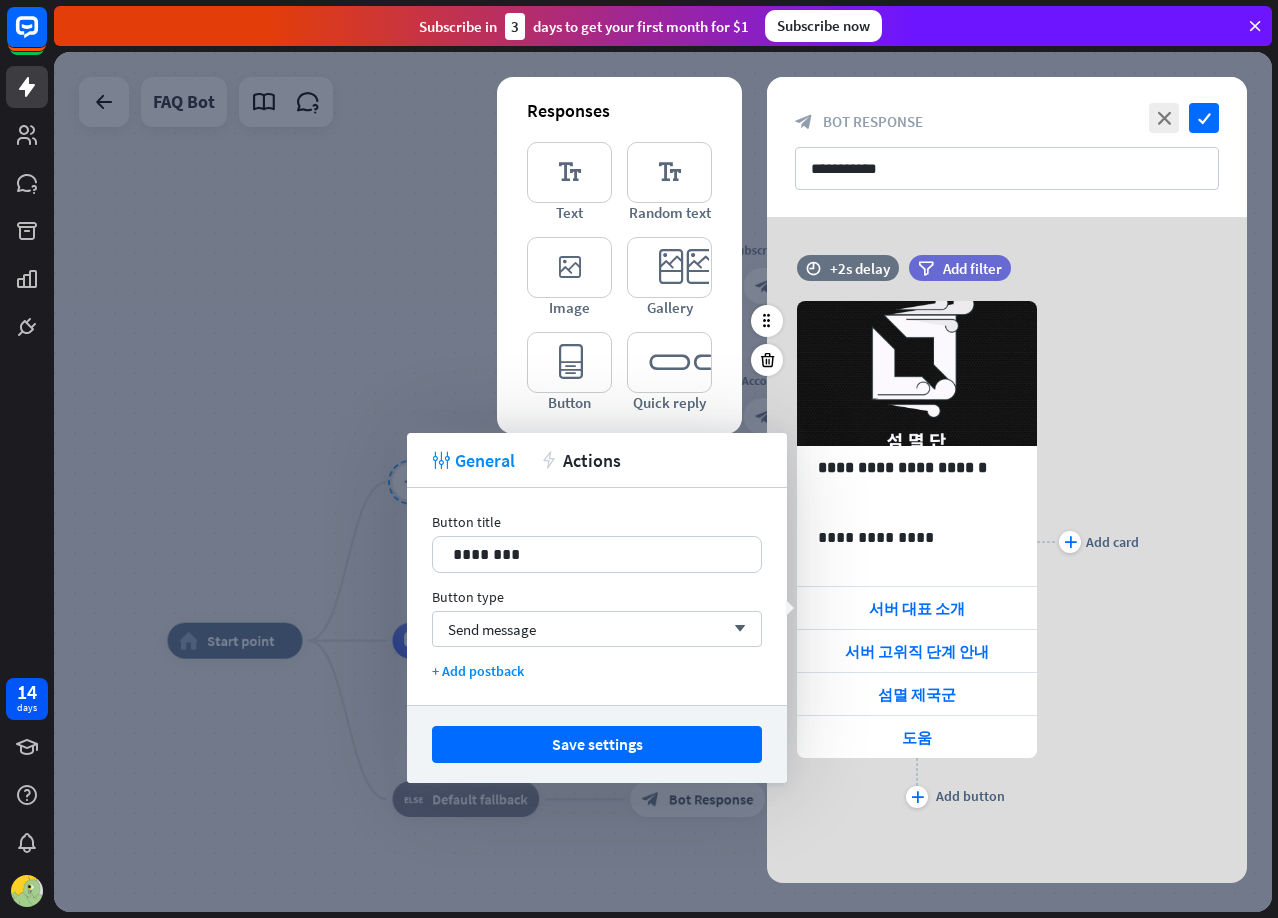 click on "plus   Add card" at bounding box center [1088, 542] 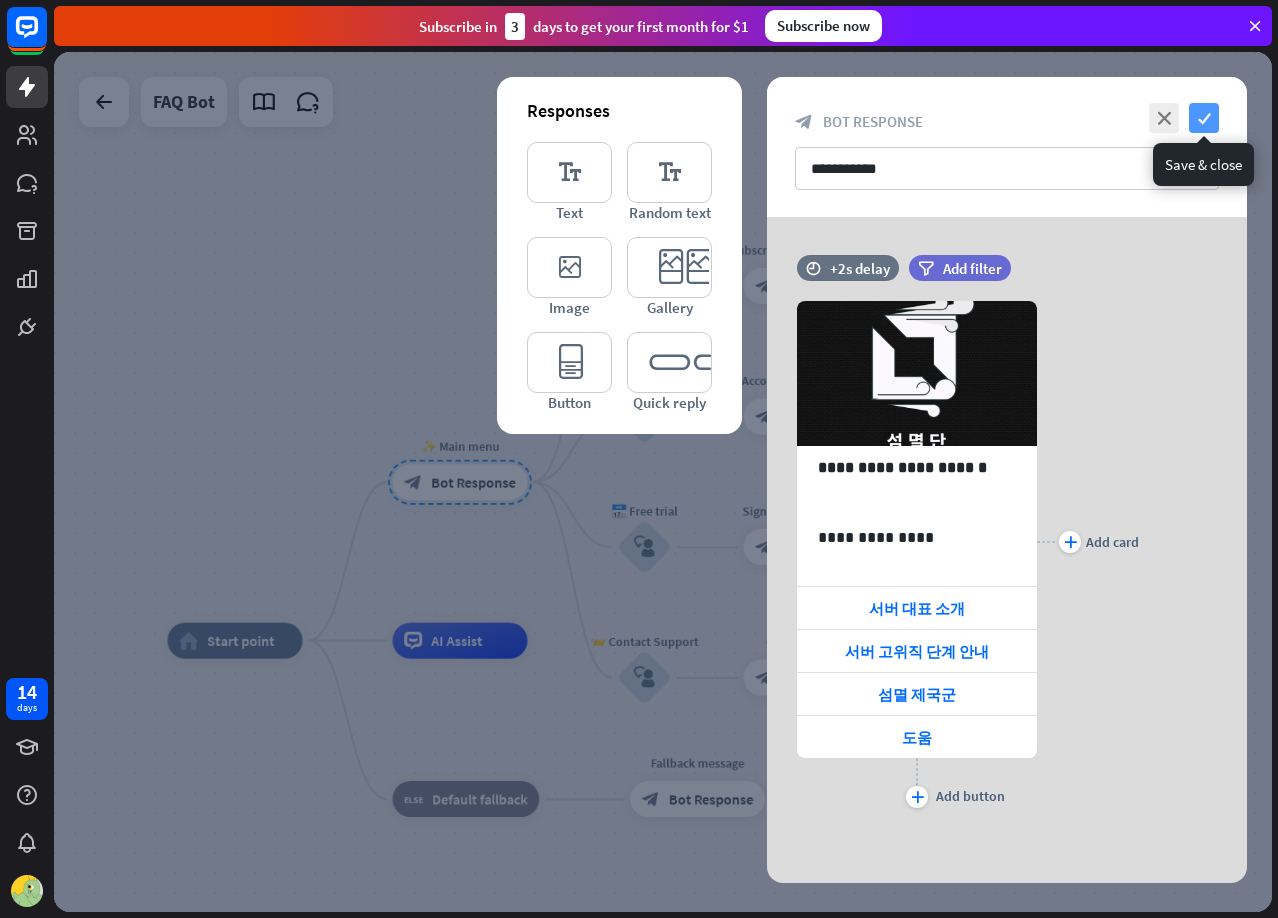 click on "check" at bounding box center (1204, 118) 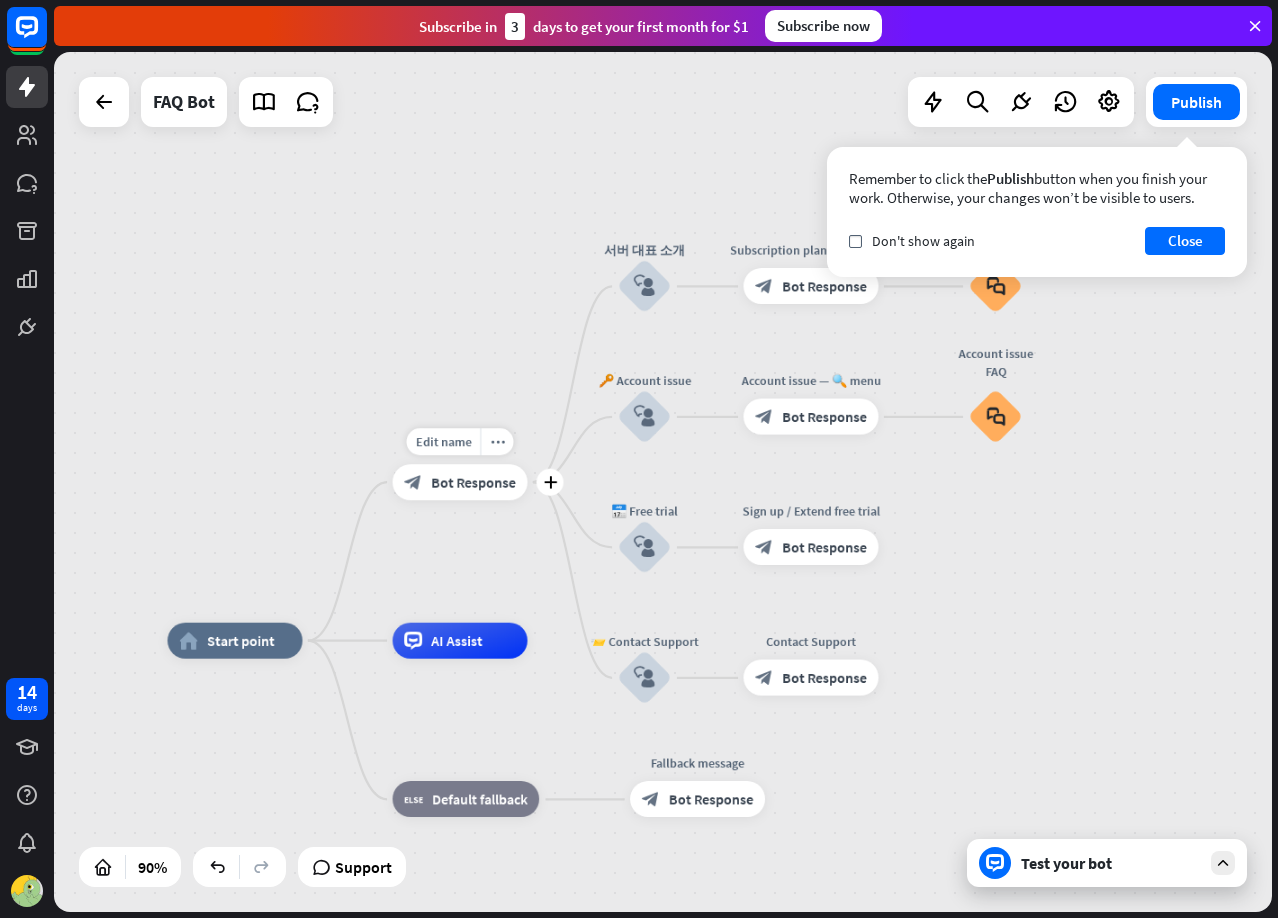 click on "Bot Response" at bounding box center (473, 482) 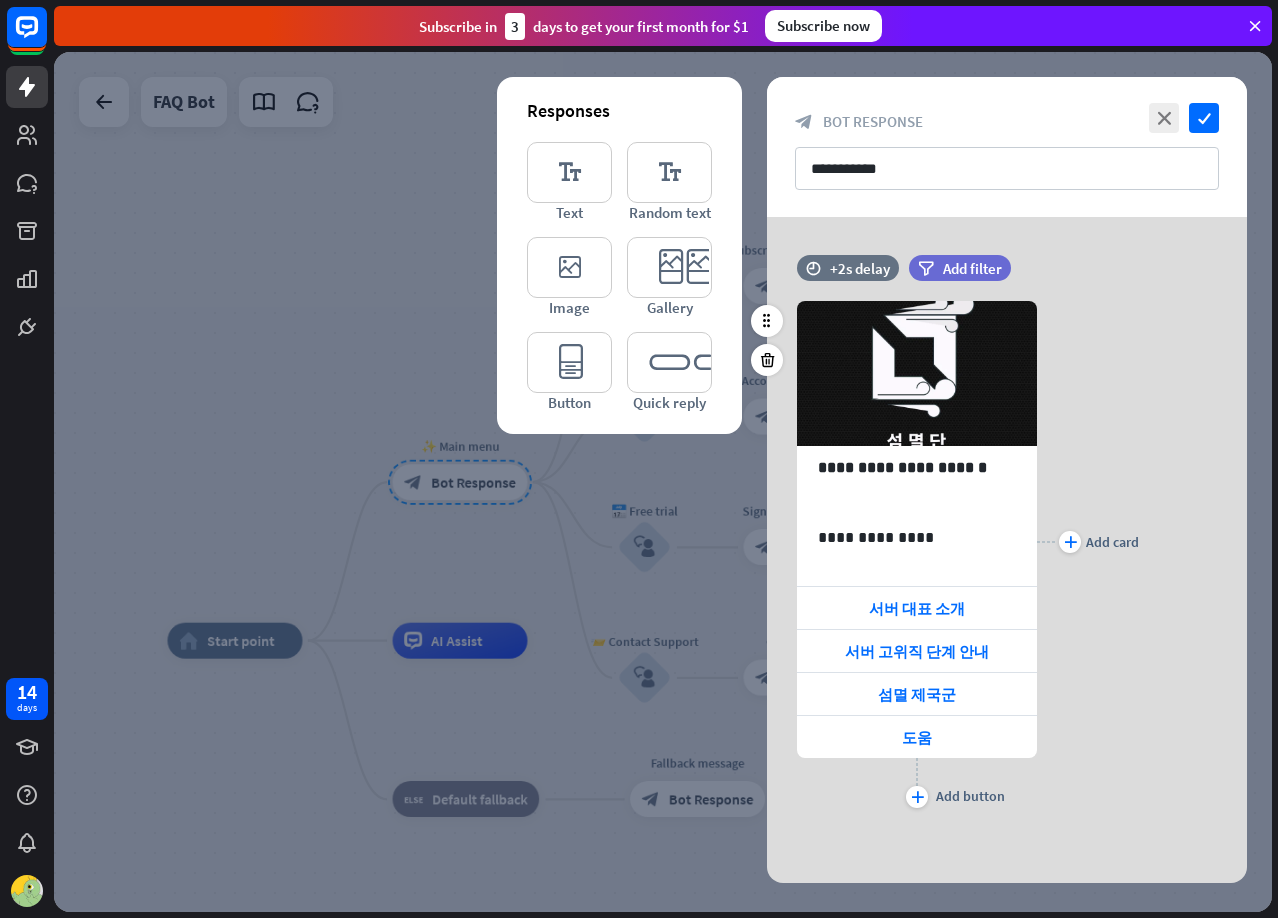 click on "plus   Add card" at bounding box center [1088, 542] 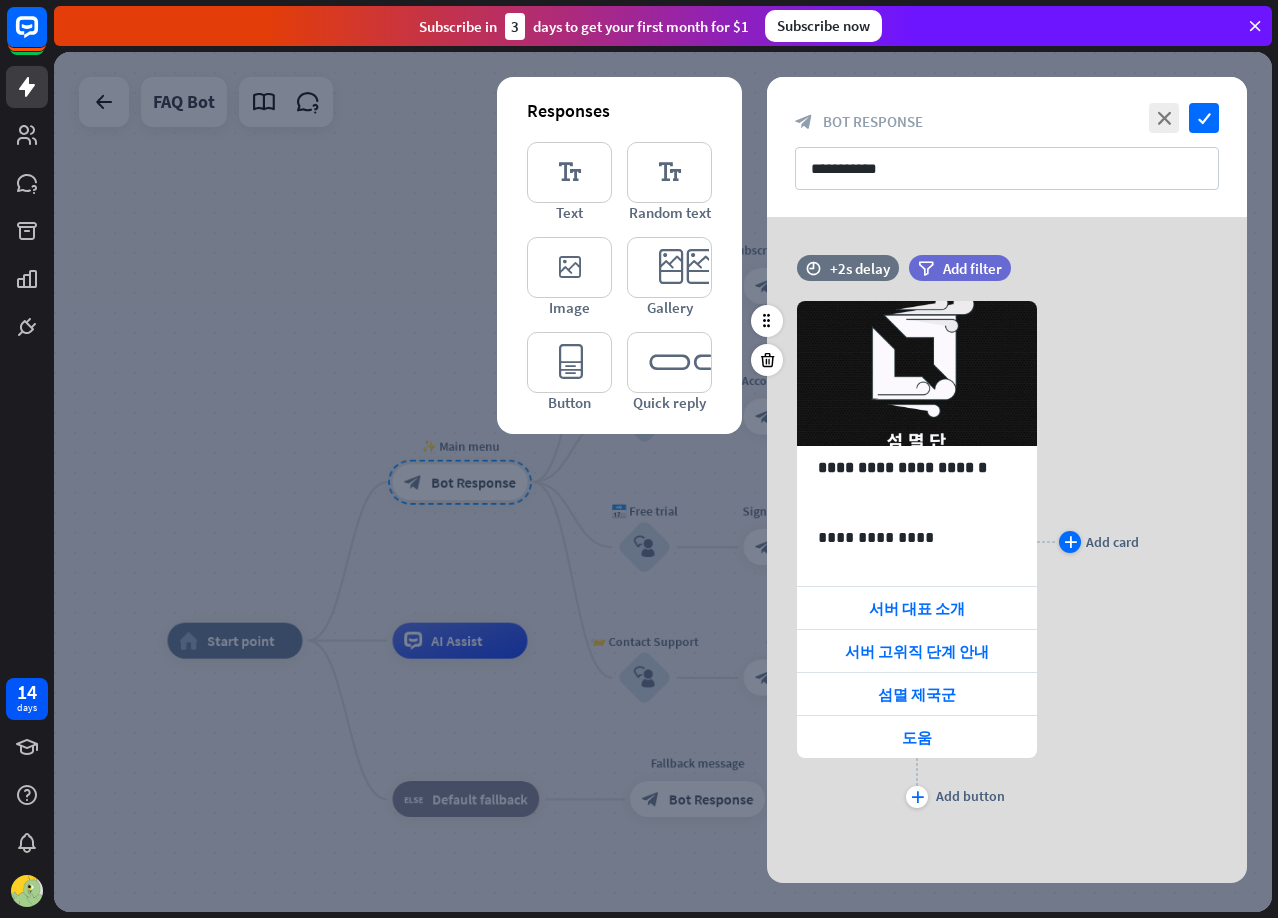 click on "plus" at bounding box center [1070, 542] 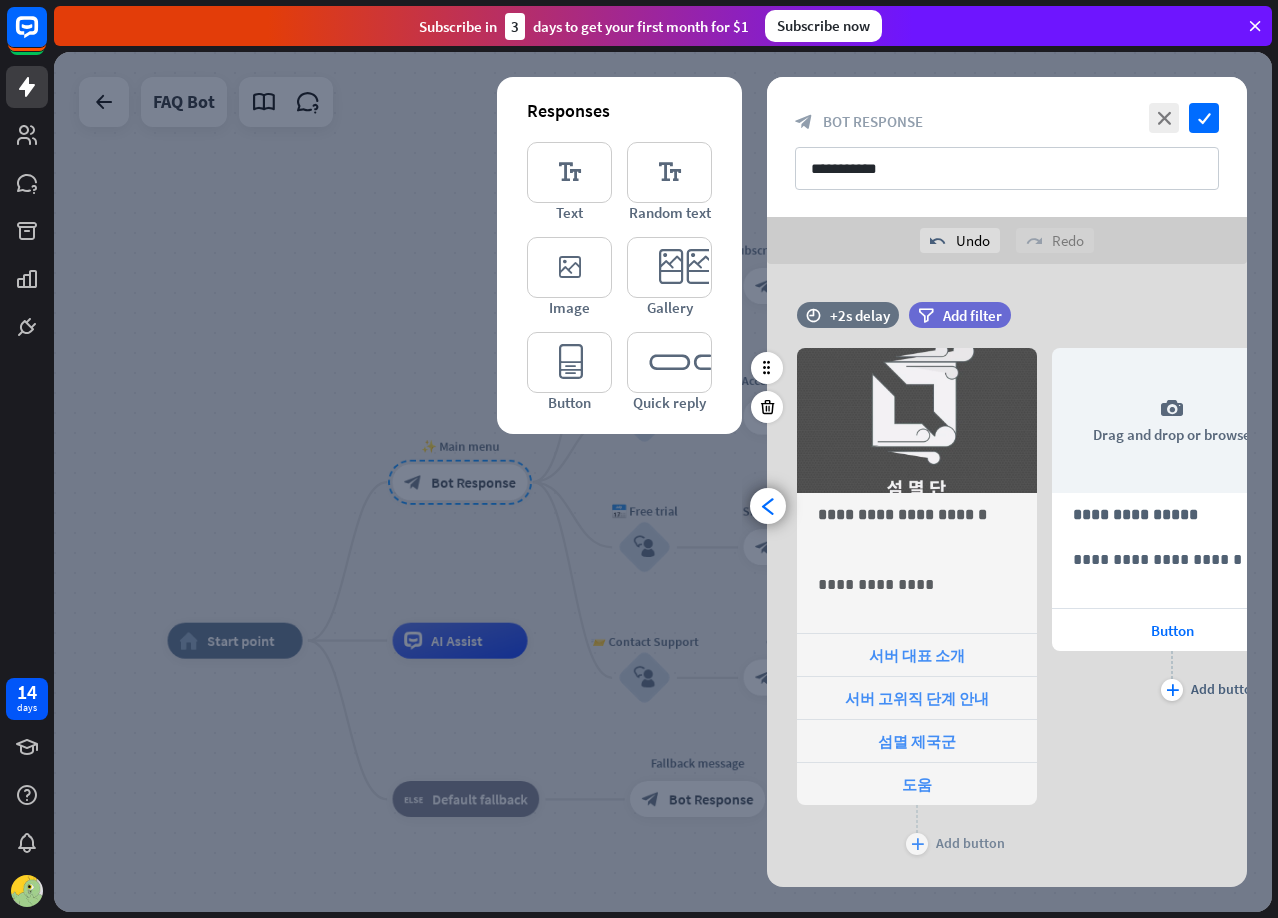 scroll, scrollTop: 0, scrollLeft: 165, axis: horizontal 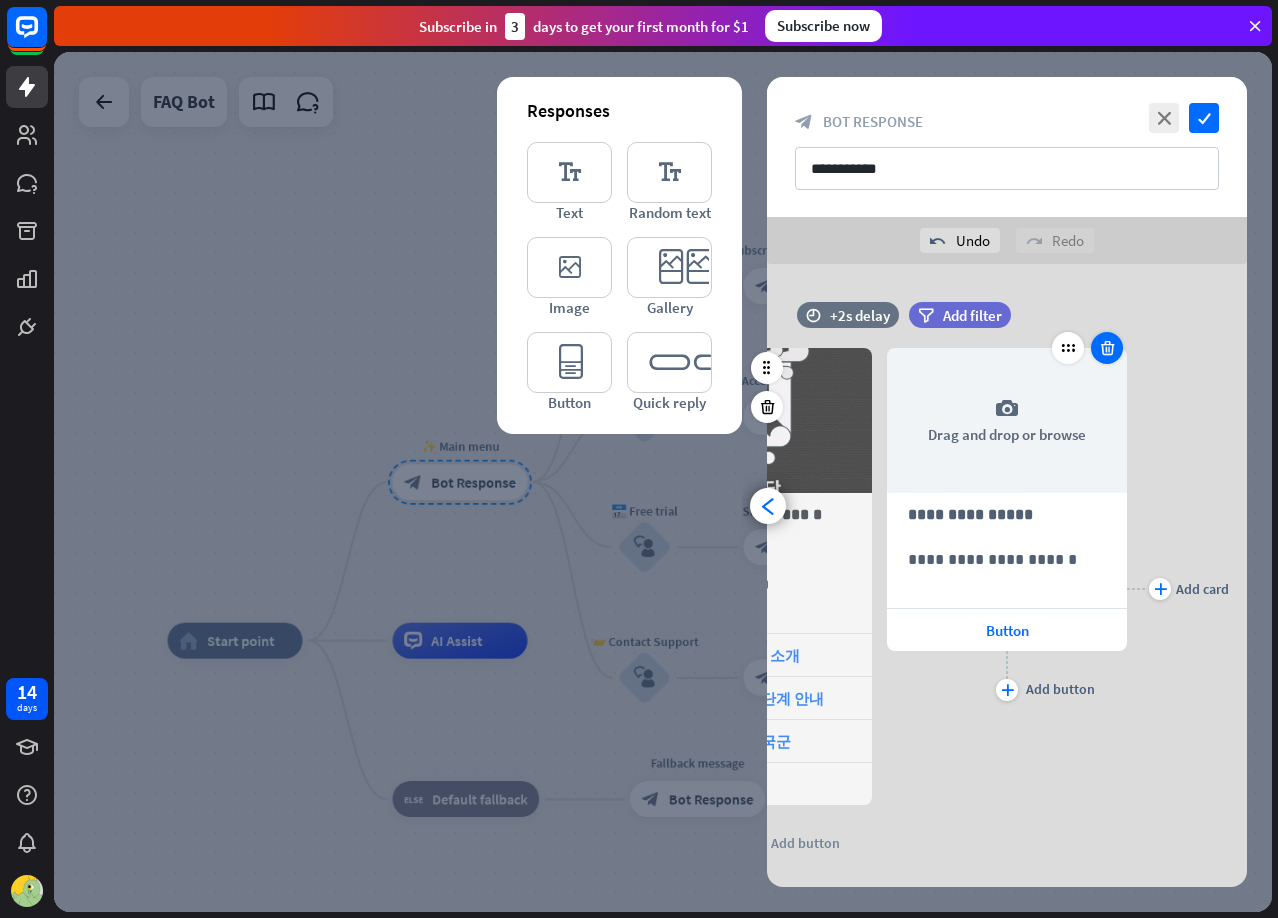 click at bounding box center [1107, 348] 